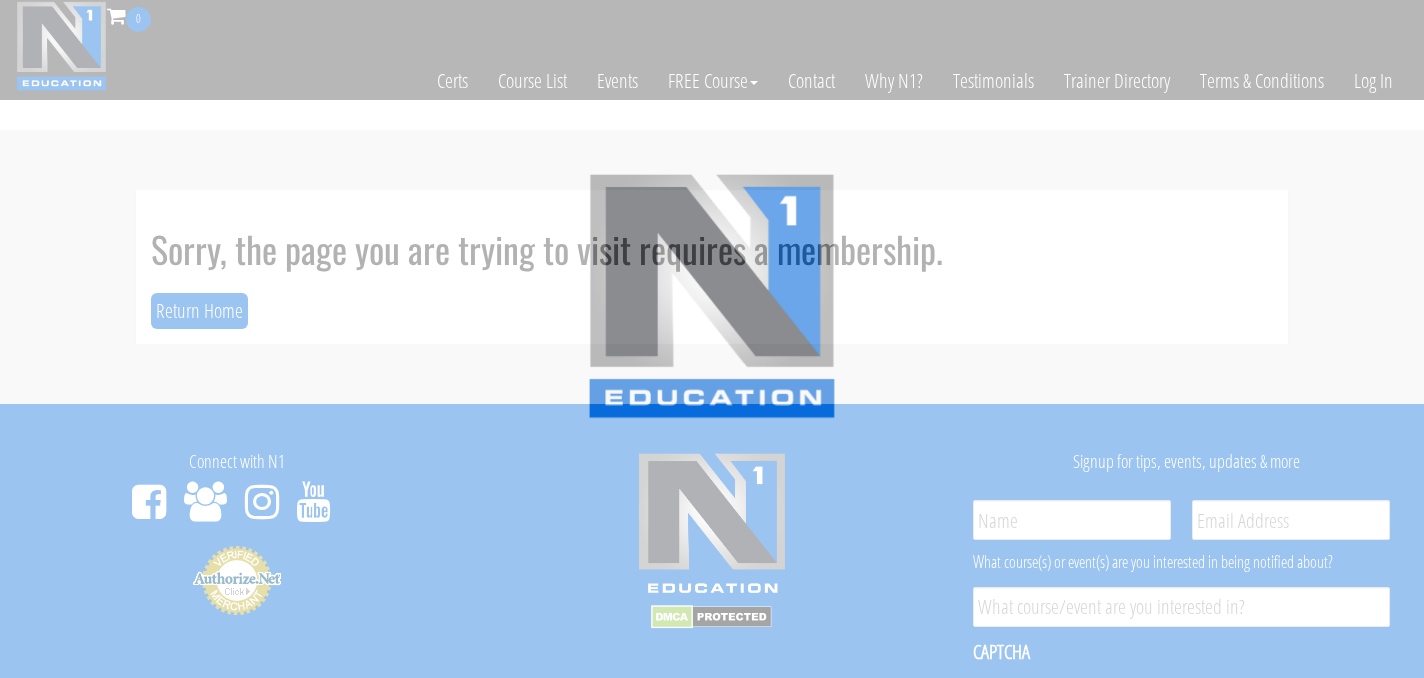 scroll, scrollTop: 0, scrollLeft: 0, axis: both 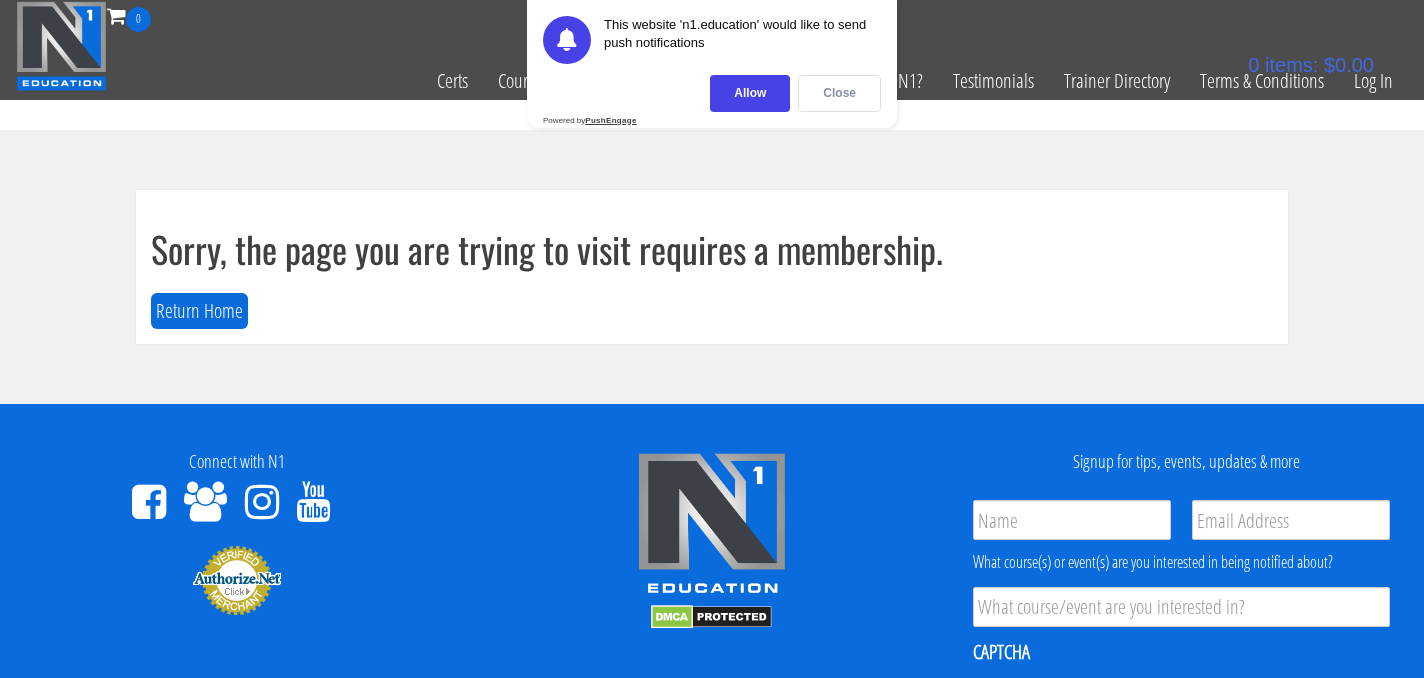 click on "Close" at bounding box center [839, 93] 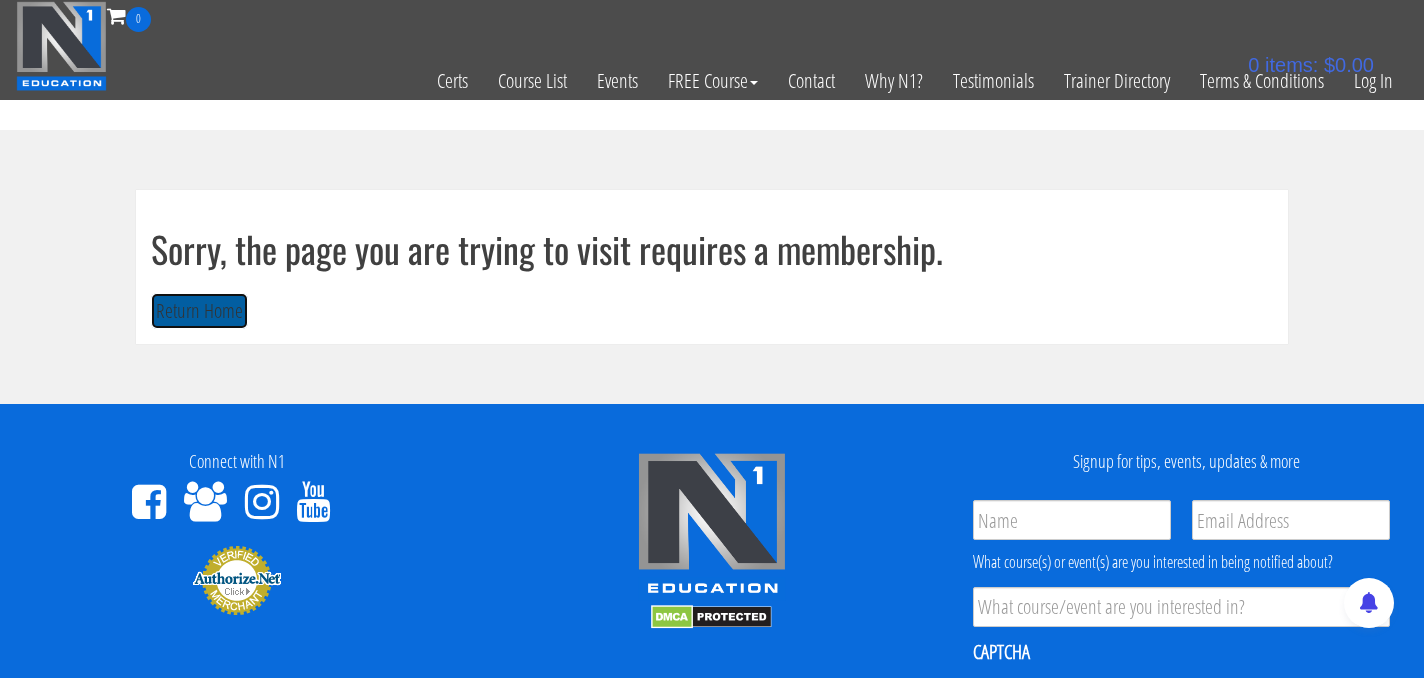 click on "Return Home" at bounding box center [199, 311] 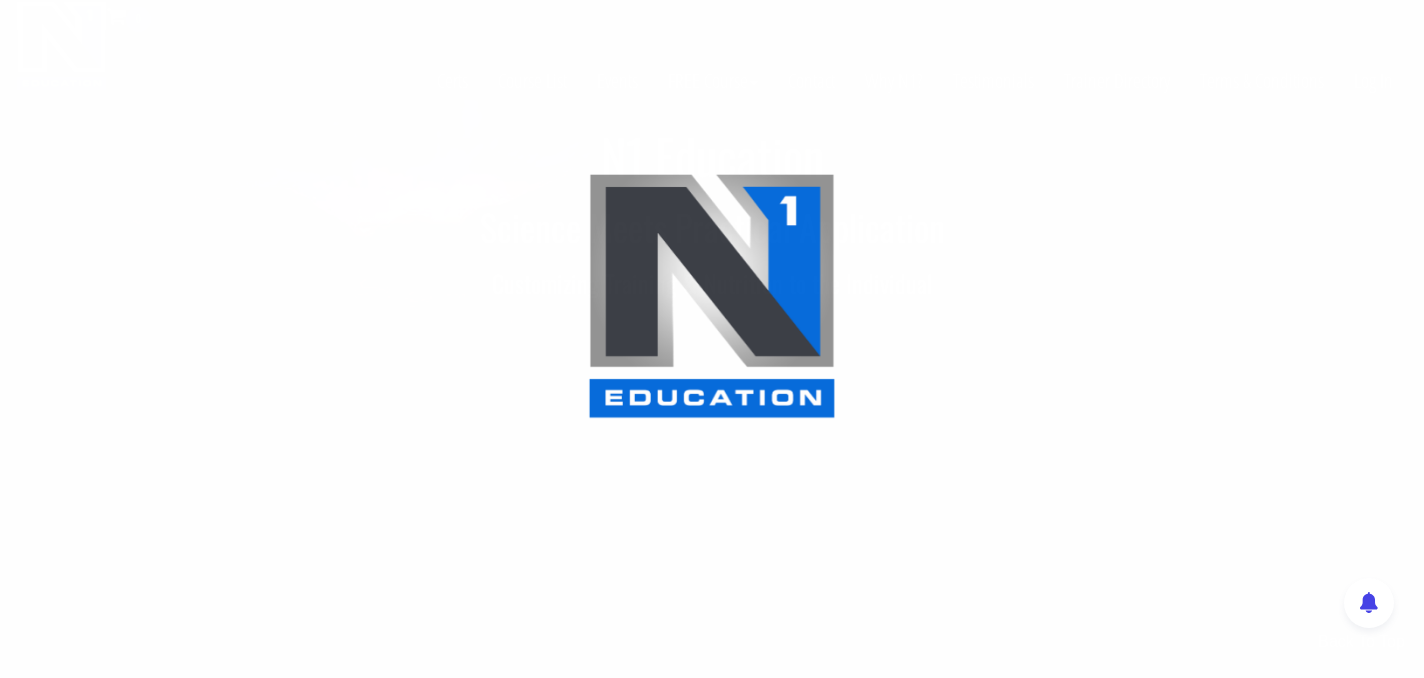 scroll, scrollTop: 0, scrollLeft: 0, axis: both 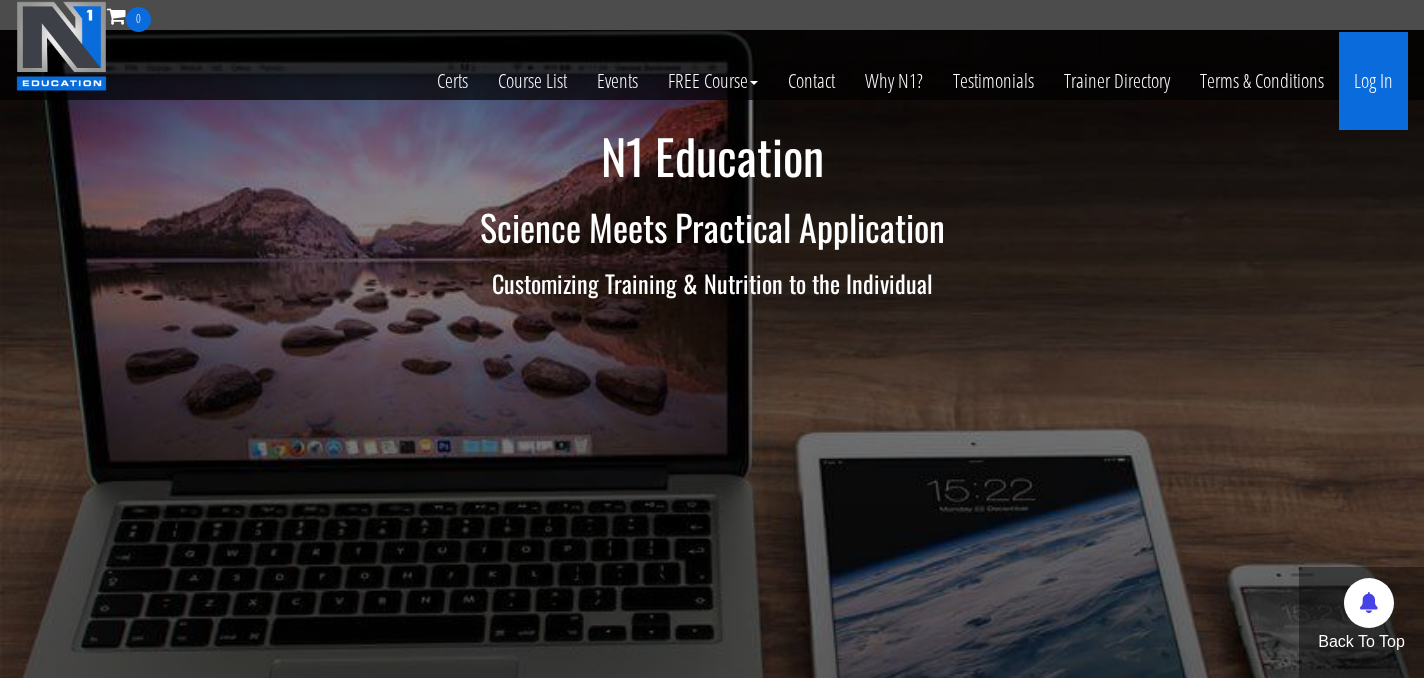 click on "Log In" at bounding box center [1373, 81] 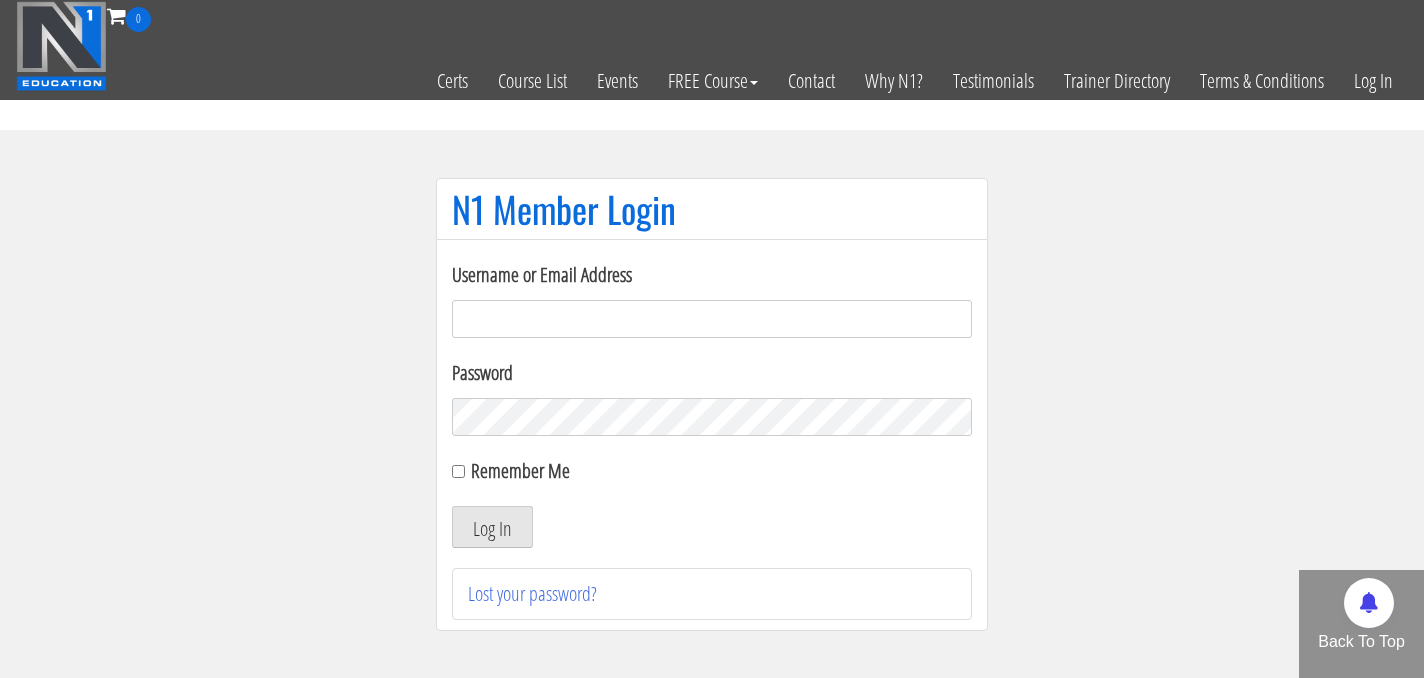 scroll, scrollTop: 0, scrollLeft: 0, axis: both 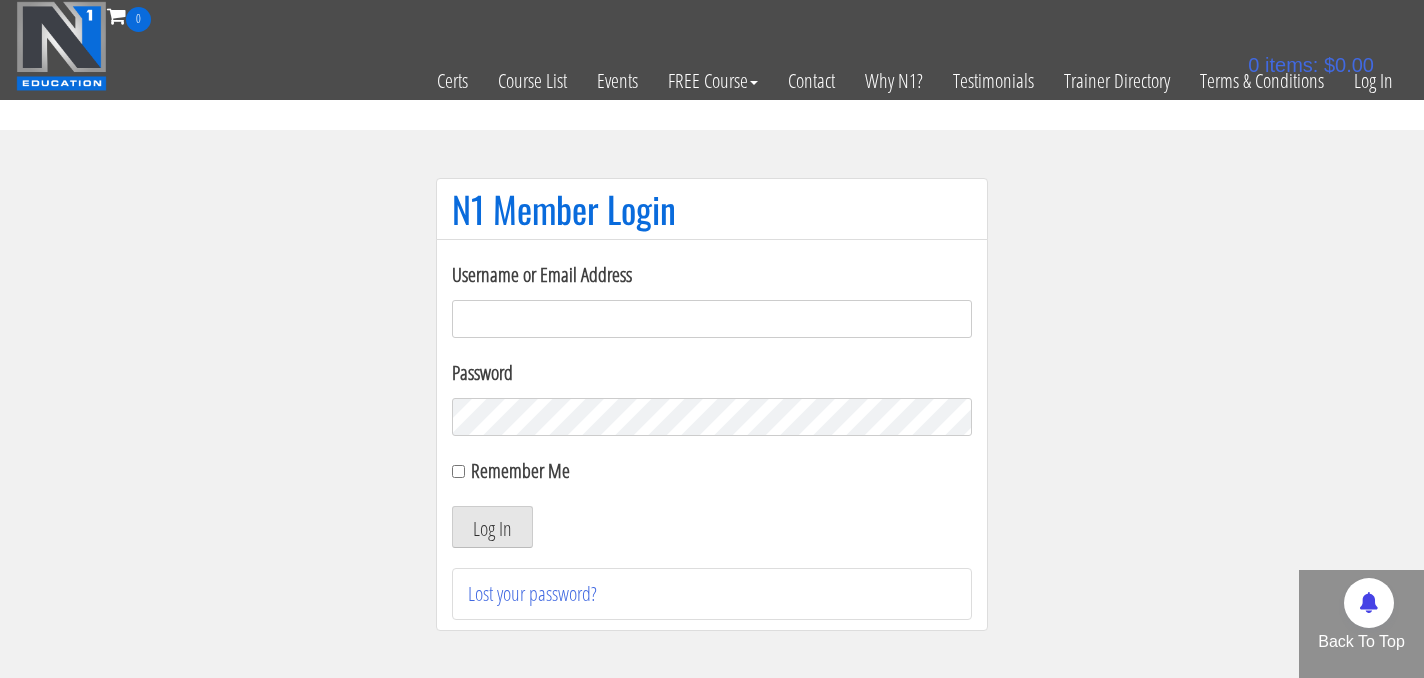 type on "giannasilvetti@yahoo.com" 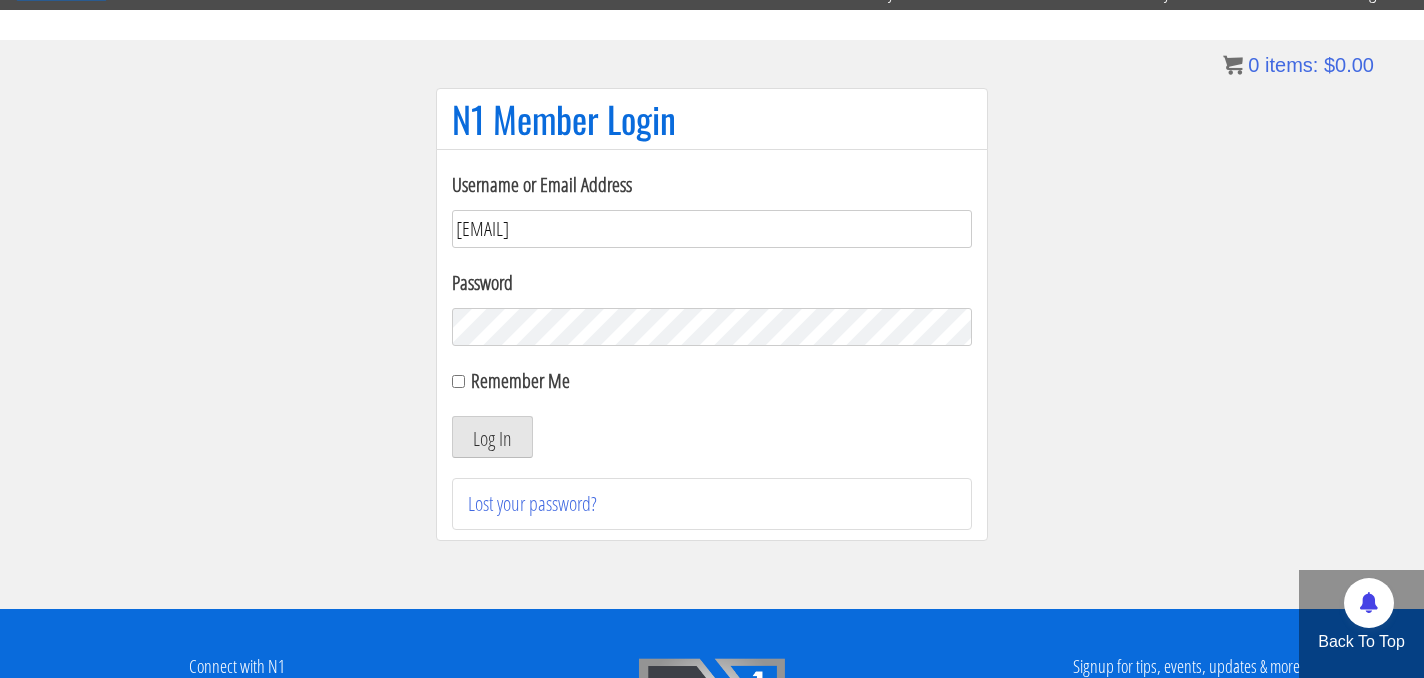 scroll, scrollTop: 95, scrollLeft: 0, axis: vertical 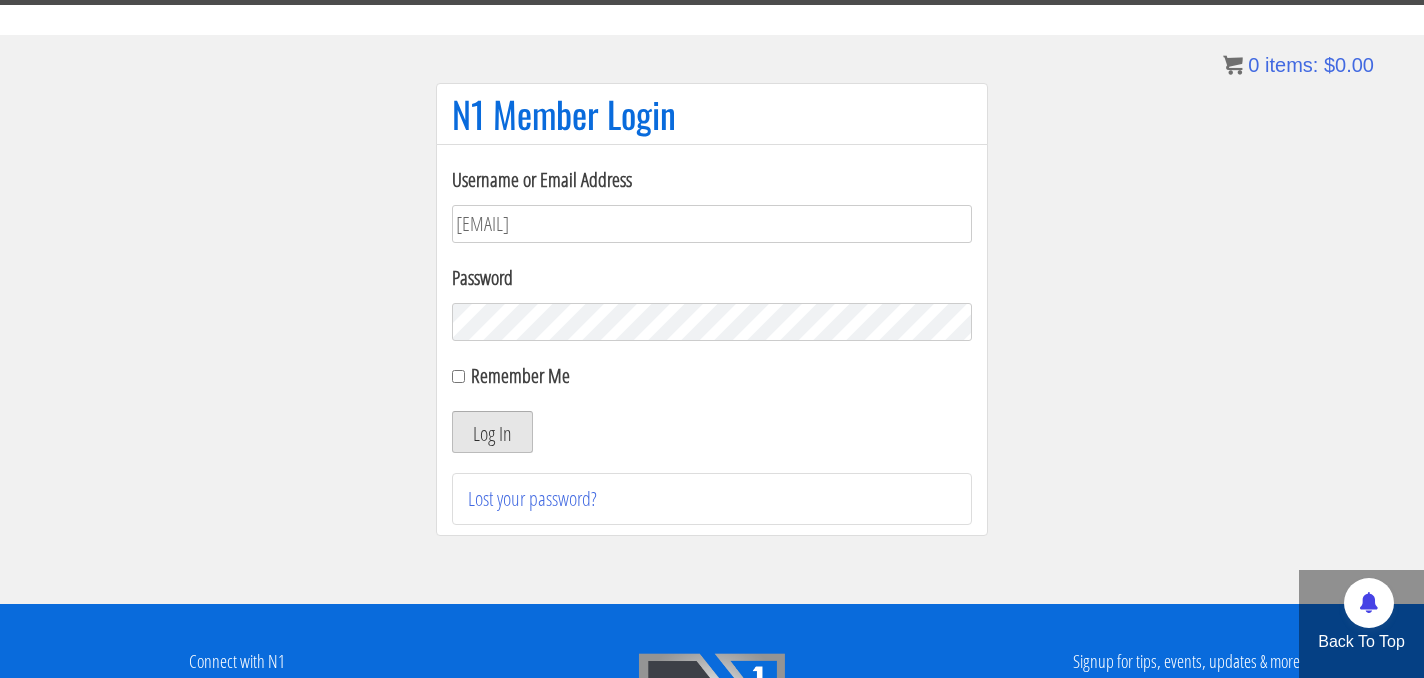 click on "Log In" at bounding box center (492, 432) 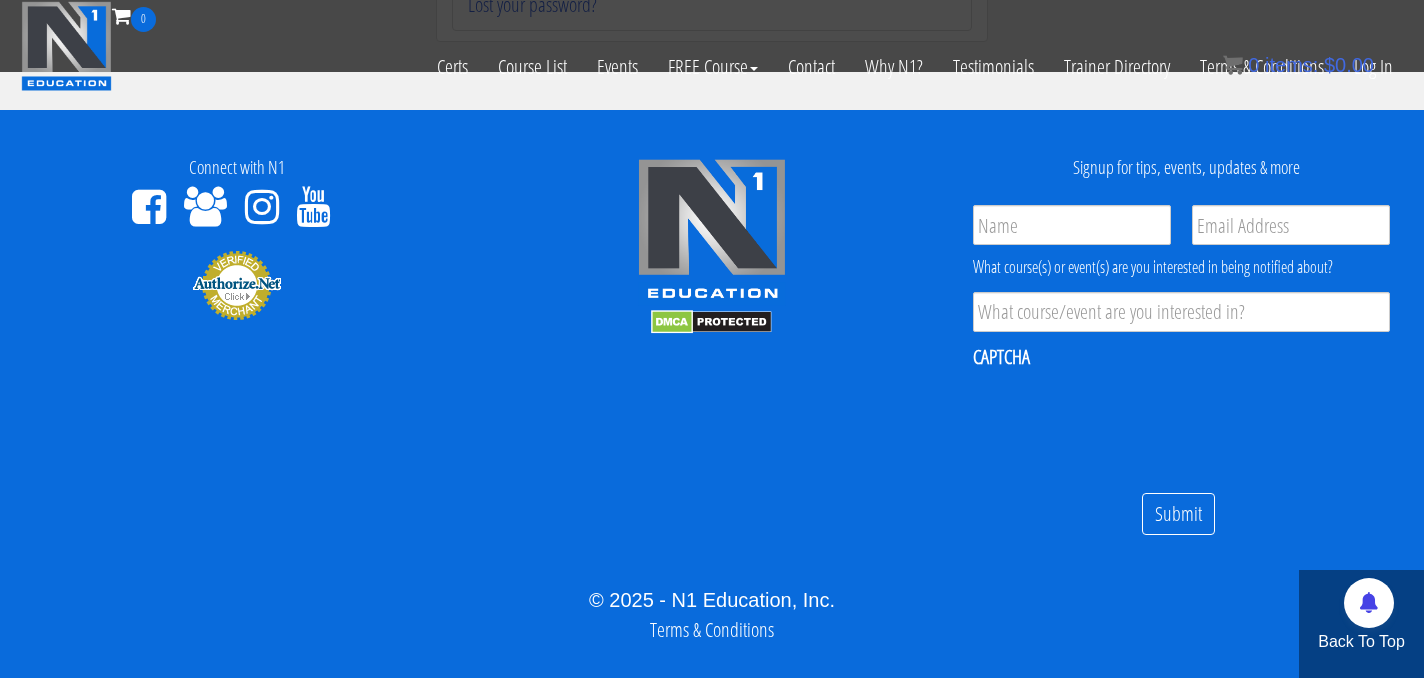 scroll, scrollTop: 499, scrollLeft: 0, axis: vertical 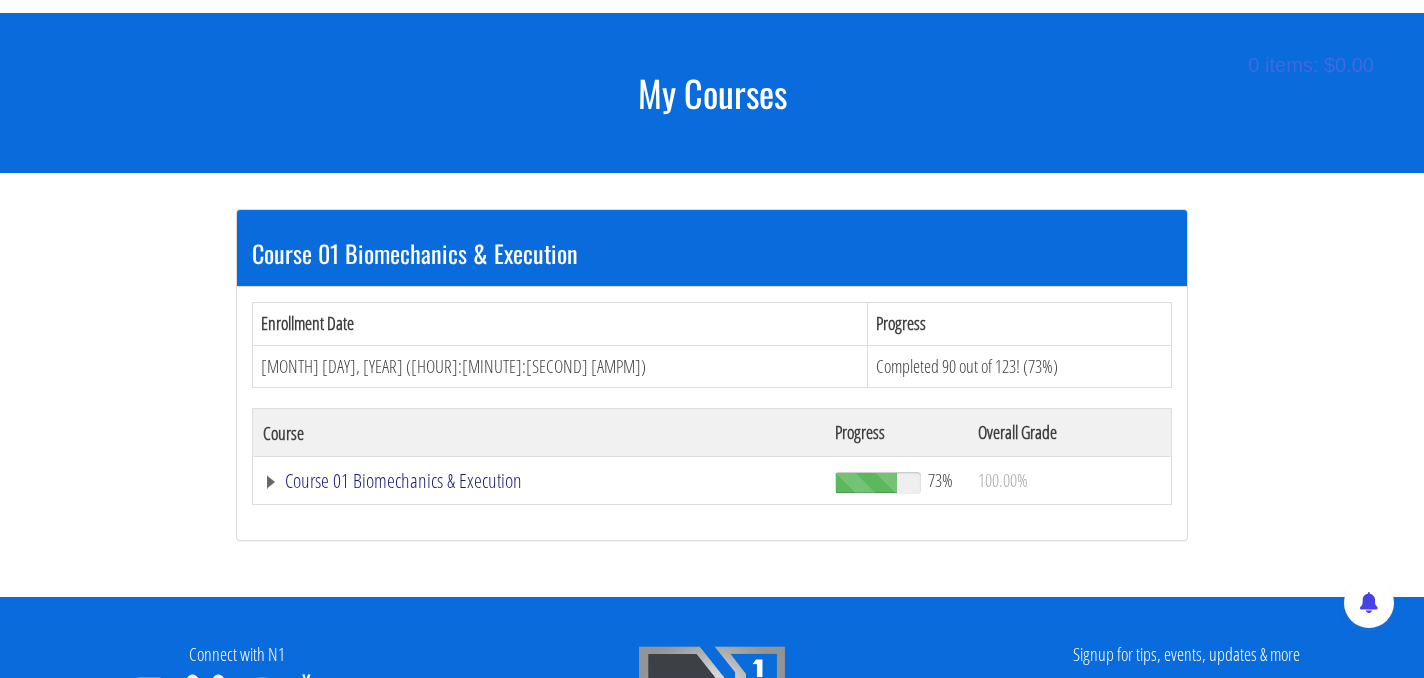 click on "Course 01 Biomechanics & Execution" at bounding box center [539, 481] 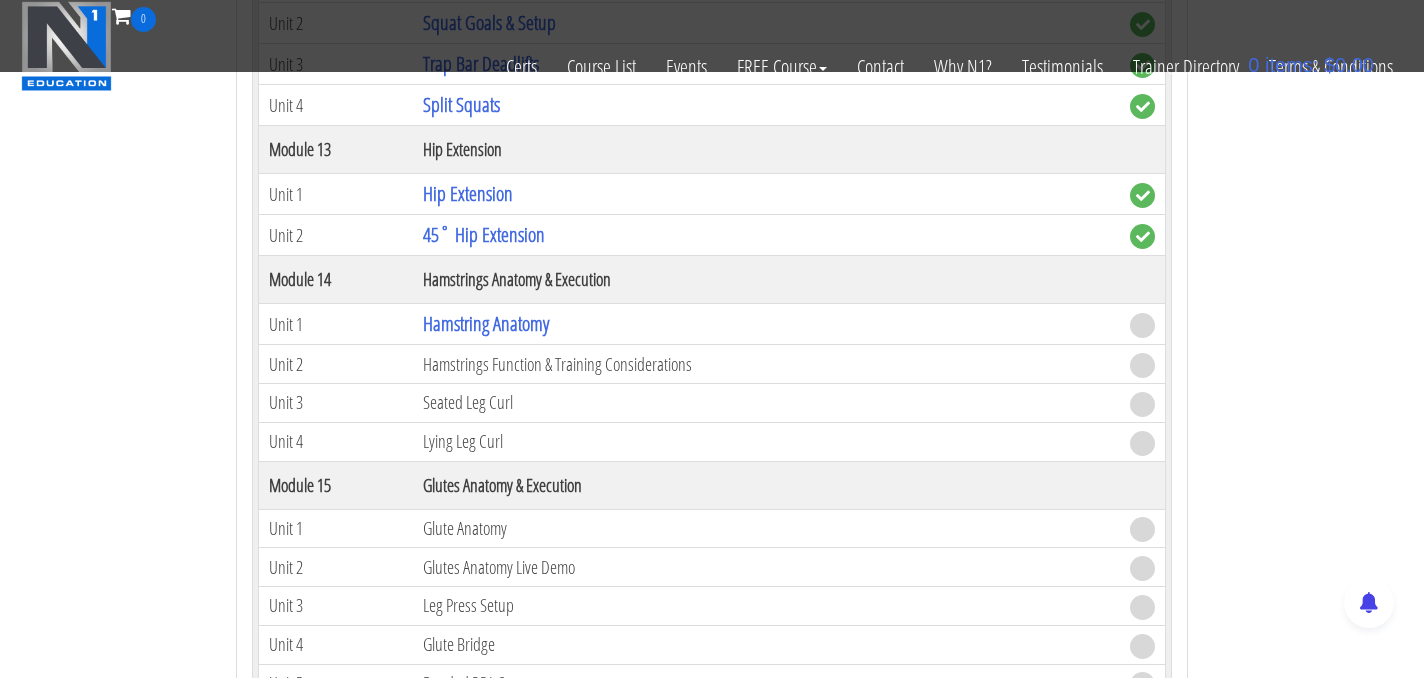 scroll, scrollTop: 4701, scrollLeft: 0, axis: vertical 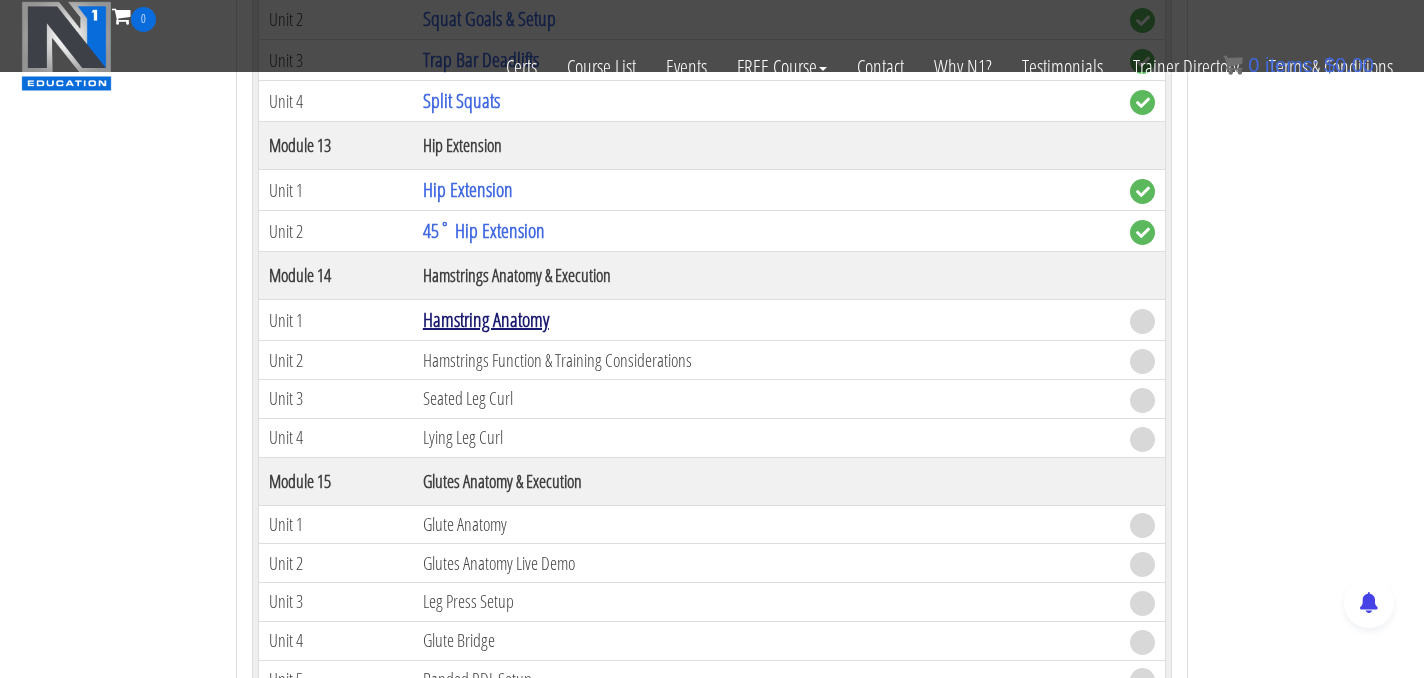 click on "Hamstring Anatomy" at bounding box center (486, 319) 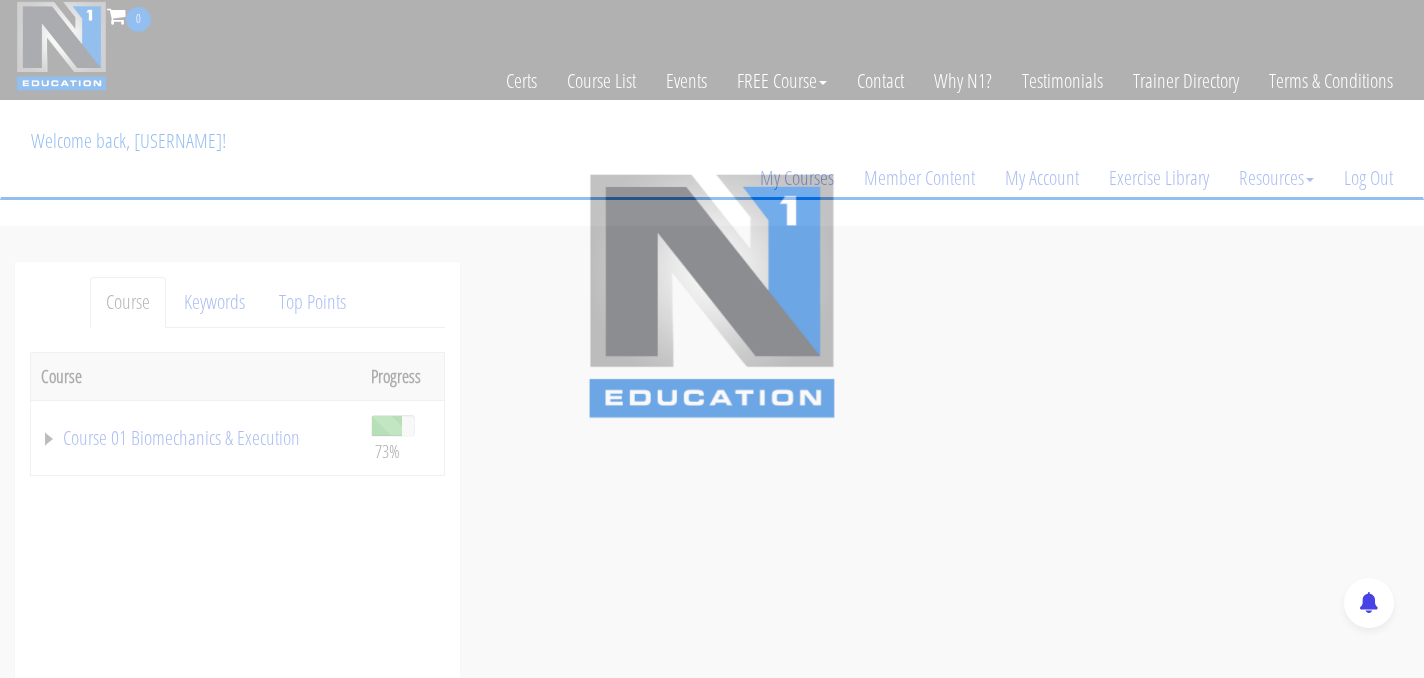 scroll, scrollTop: 0, scrollLeft: 0, axis: both 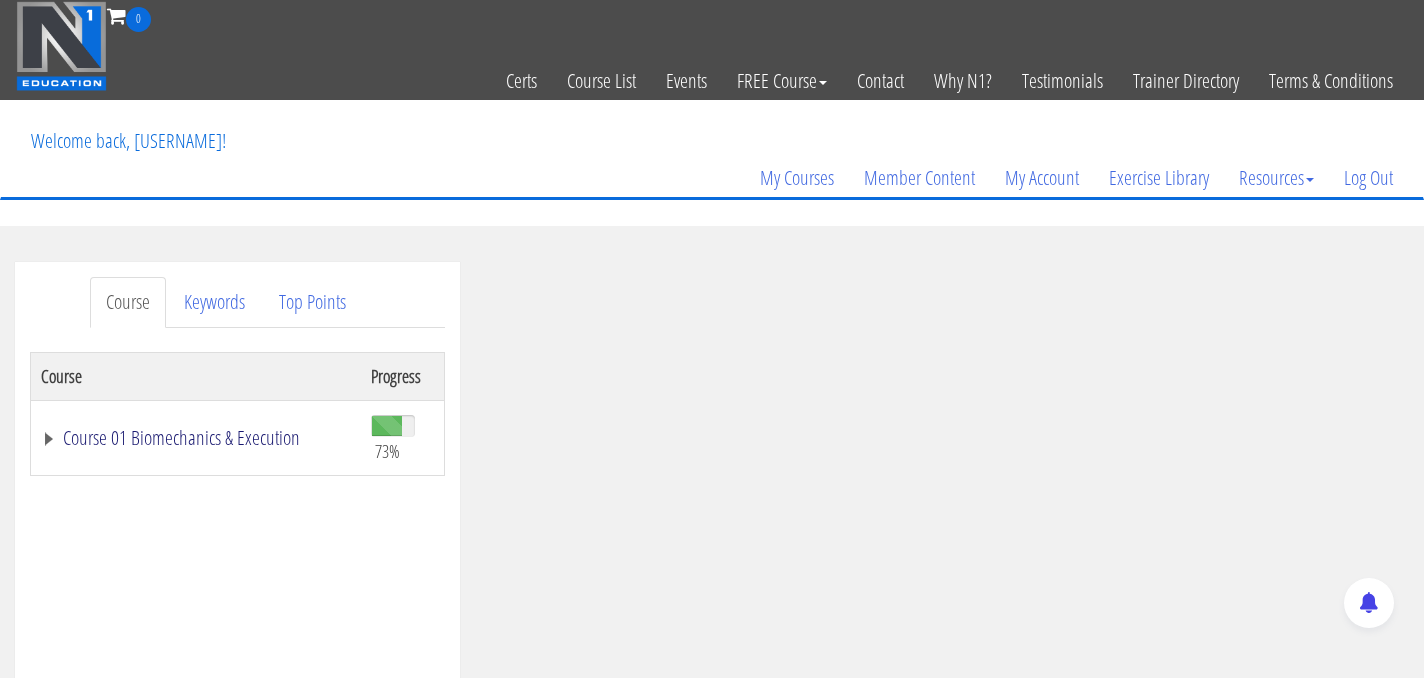 click on "Course 01 Biomechanics & Execution" at bounding box center (196, 438) 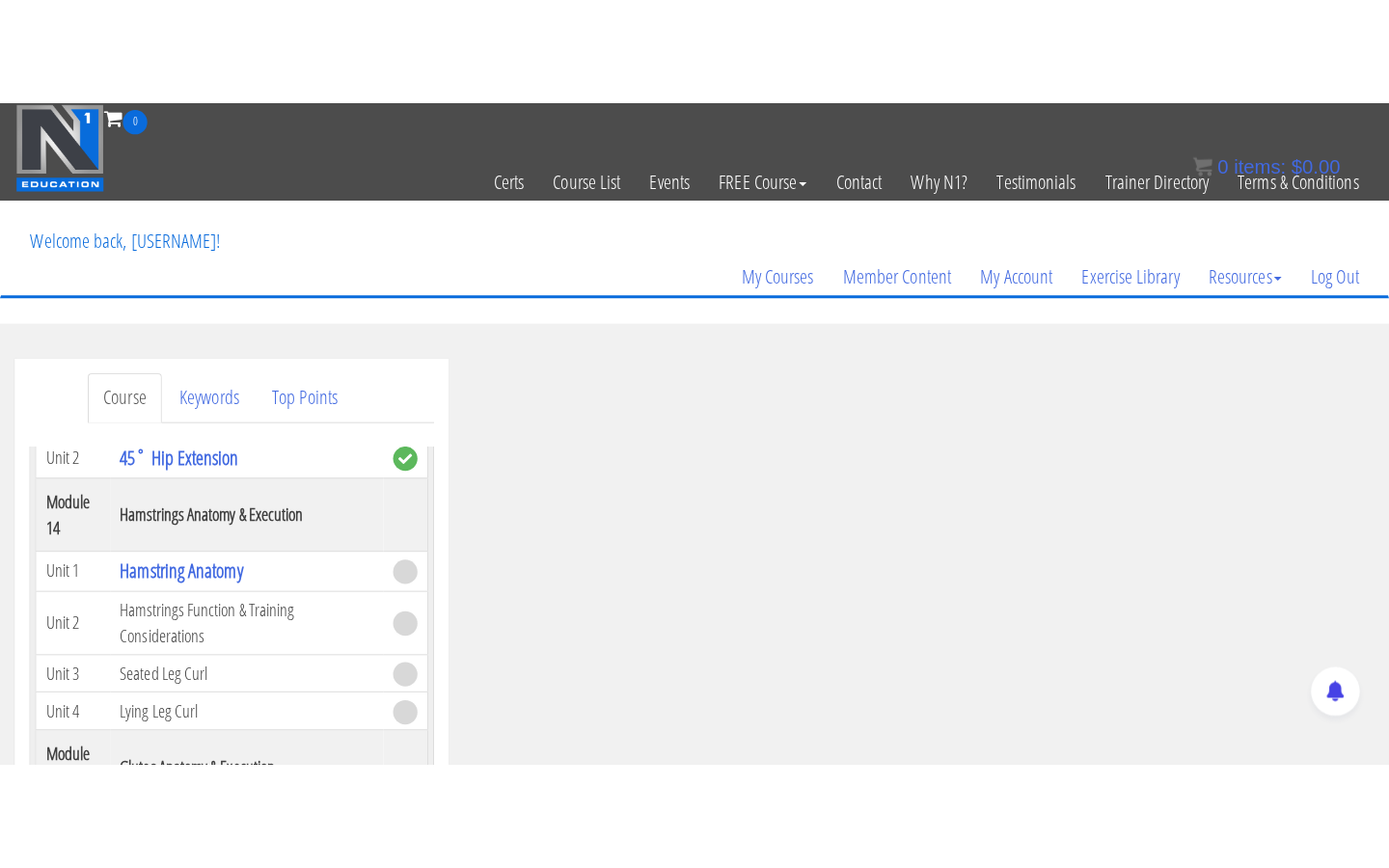 scroll, scrollTop: 4898, scrollLeft: 0, axis: vertical 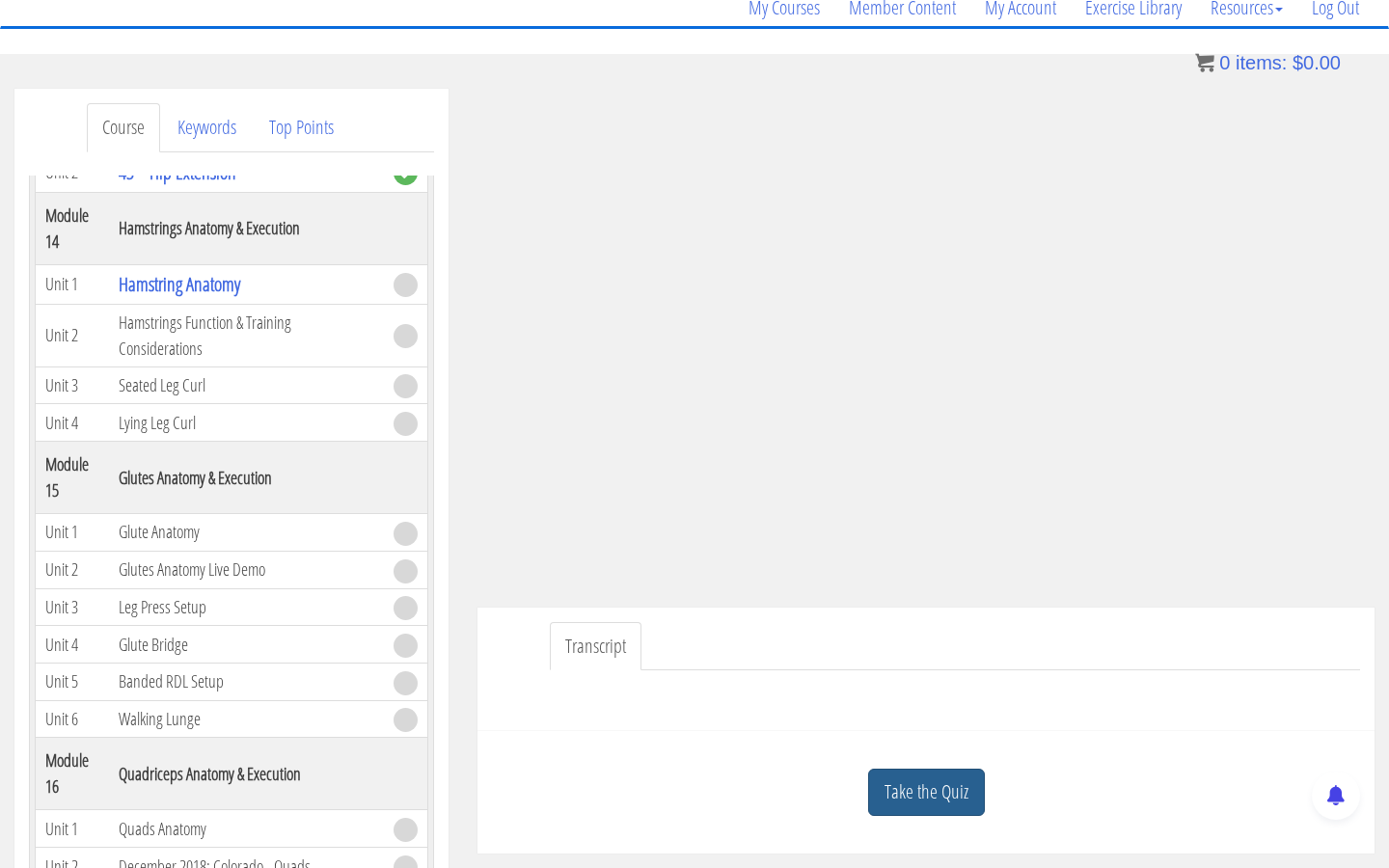 click on "Take the Quiz" at bounding box center [926, 792] 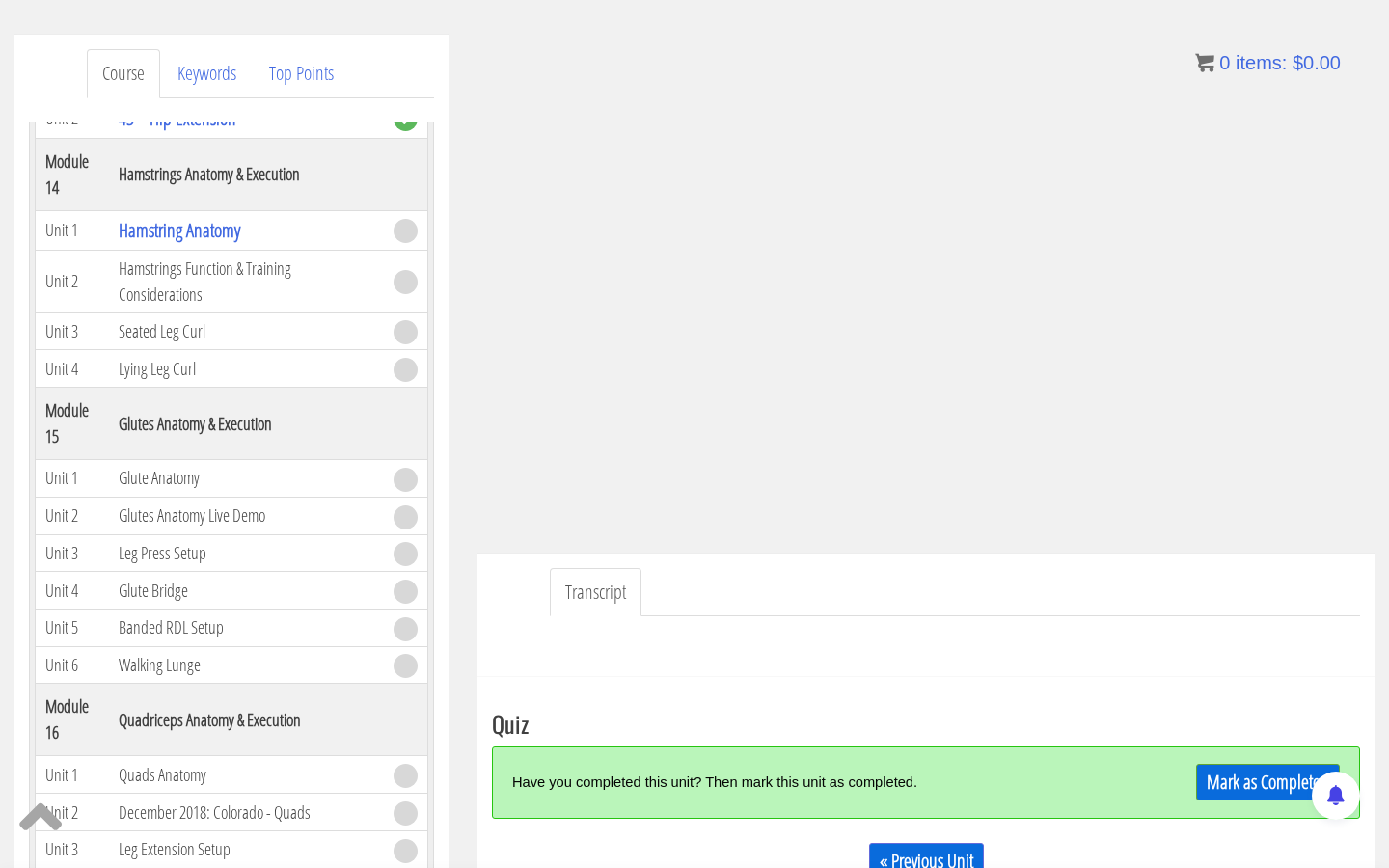 scroll, scrollTop: 219, scrollLeft: 0, axis: vertical 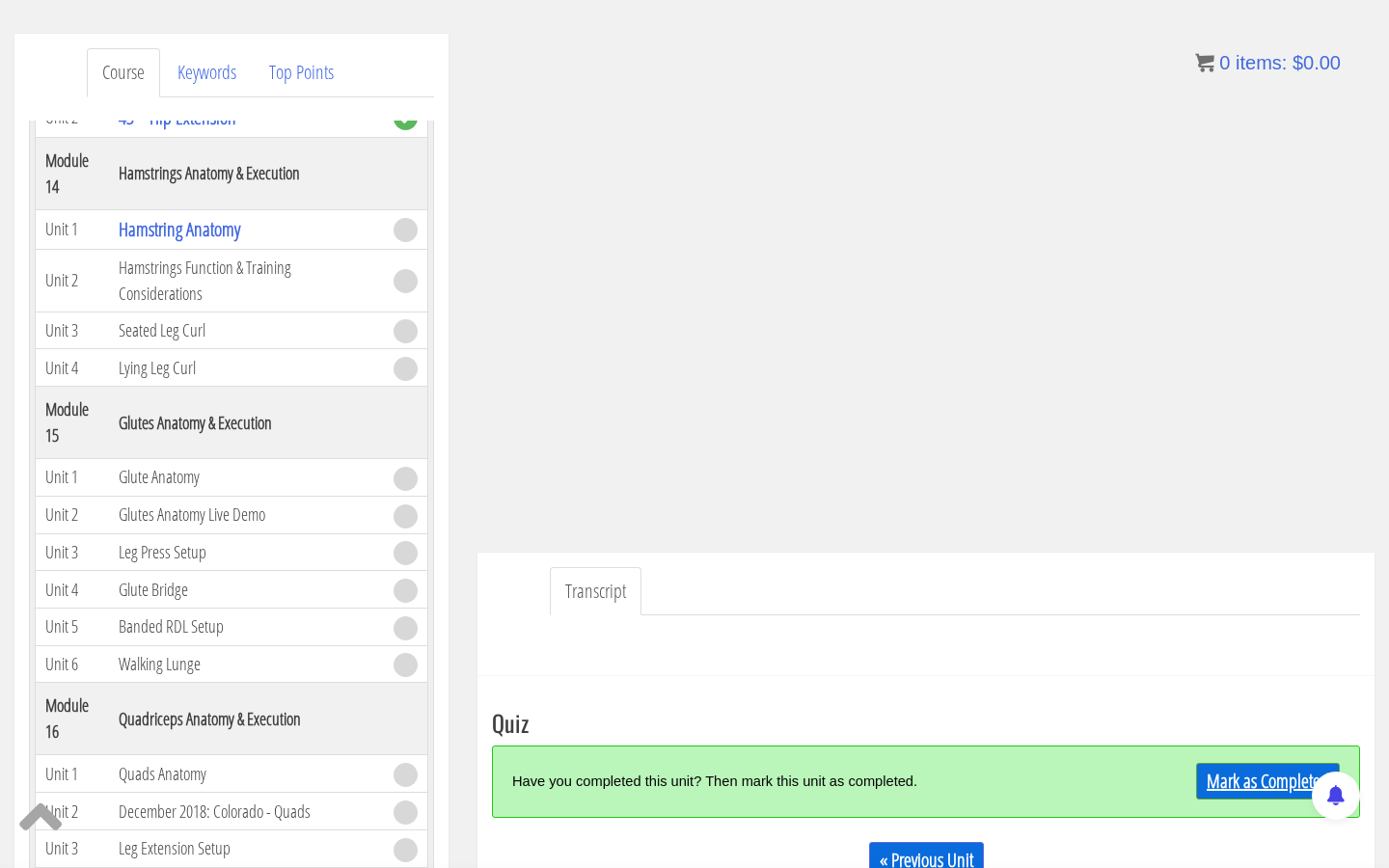 click on "Mark as Completed" at bounding box center [1267, 781] 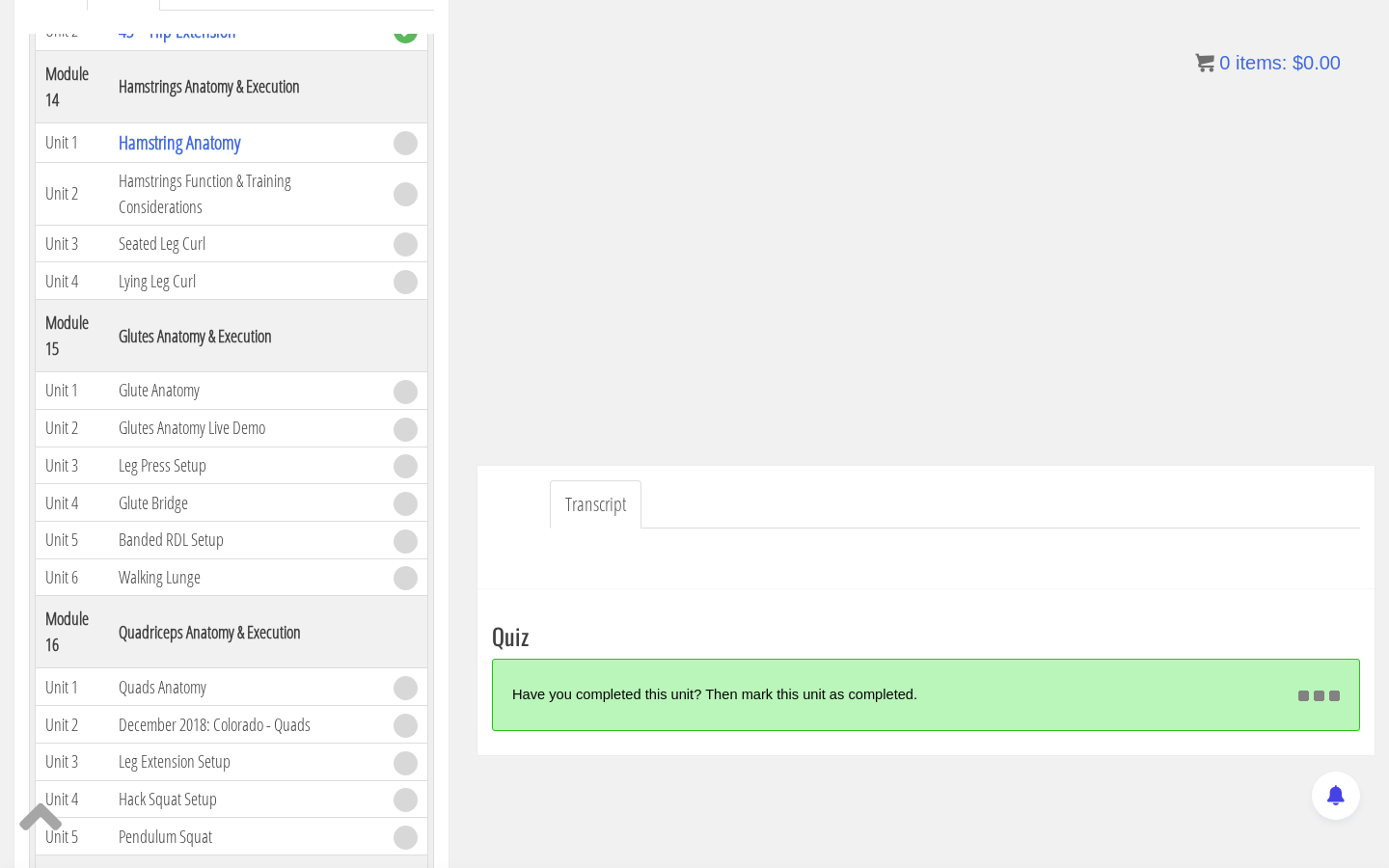 scroll, scrollTop: 307, scrollLeft: 0, axis: vertical 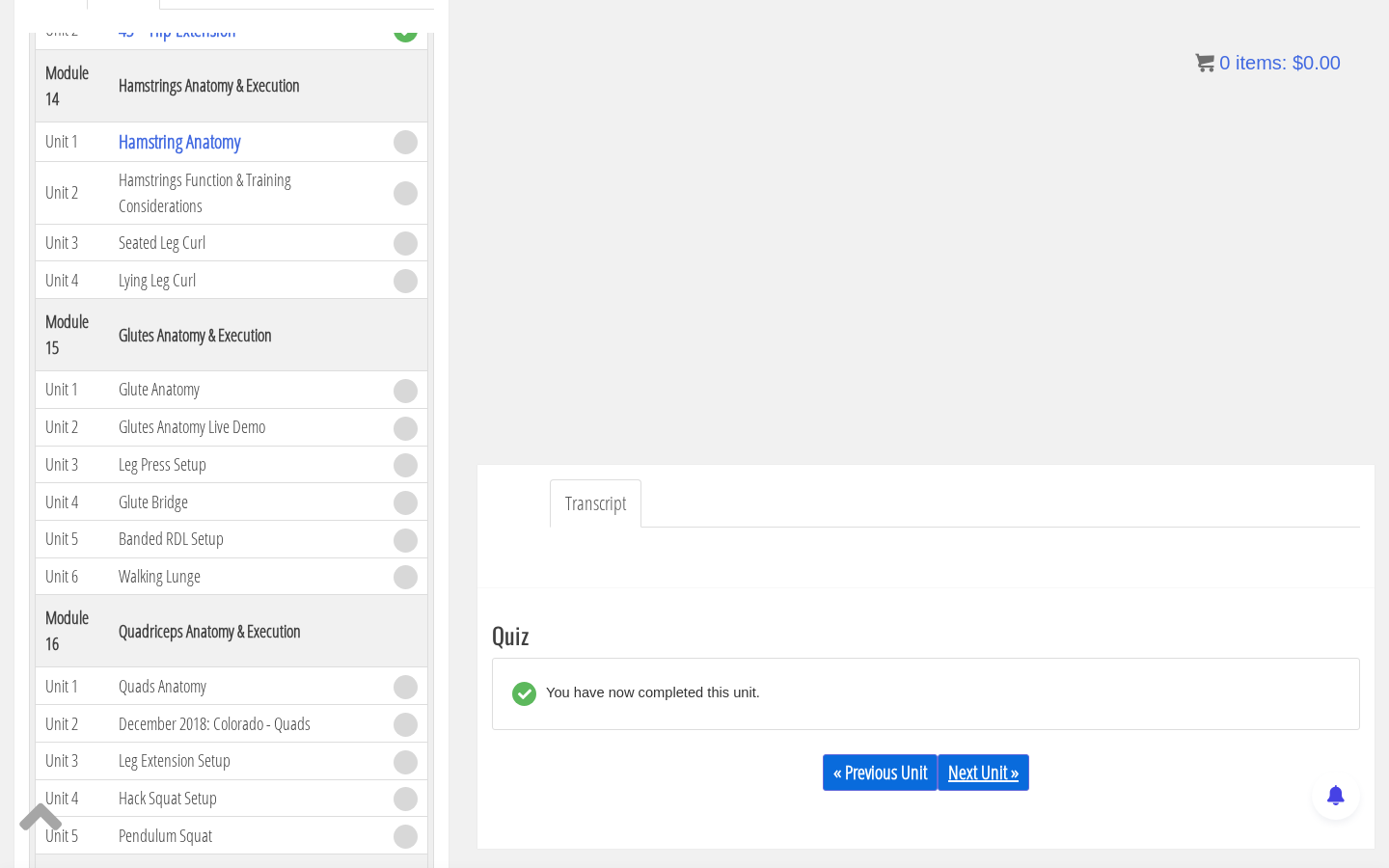 click on "Next Unit »" at bounding box center [983, 773] 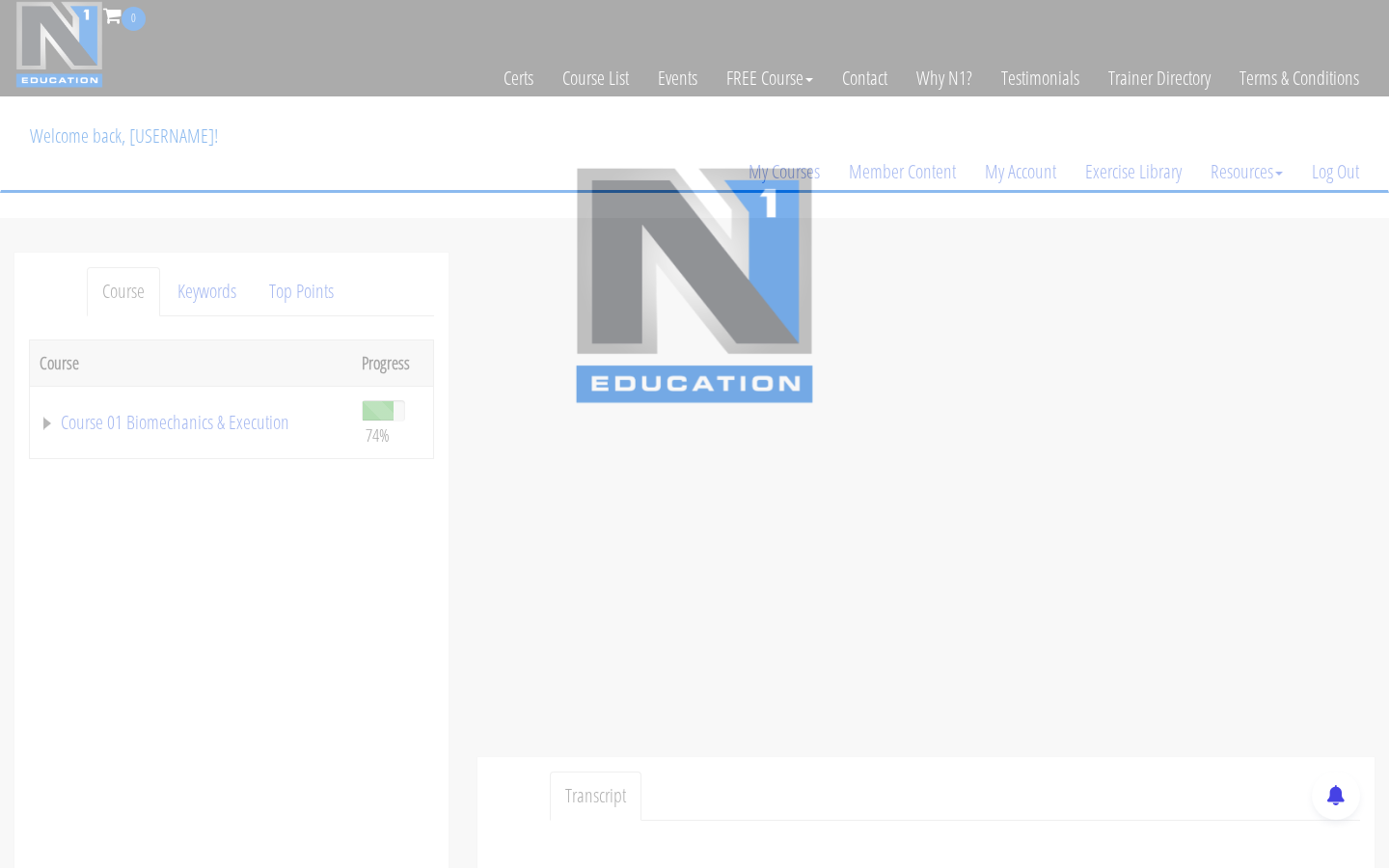 scroll, scrollTop: 0, scrollLeft: 0, axis: both 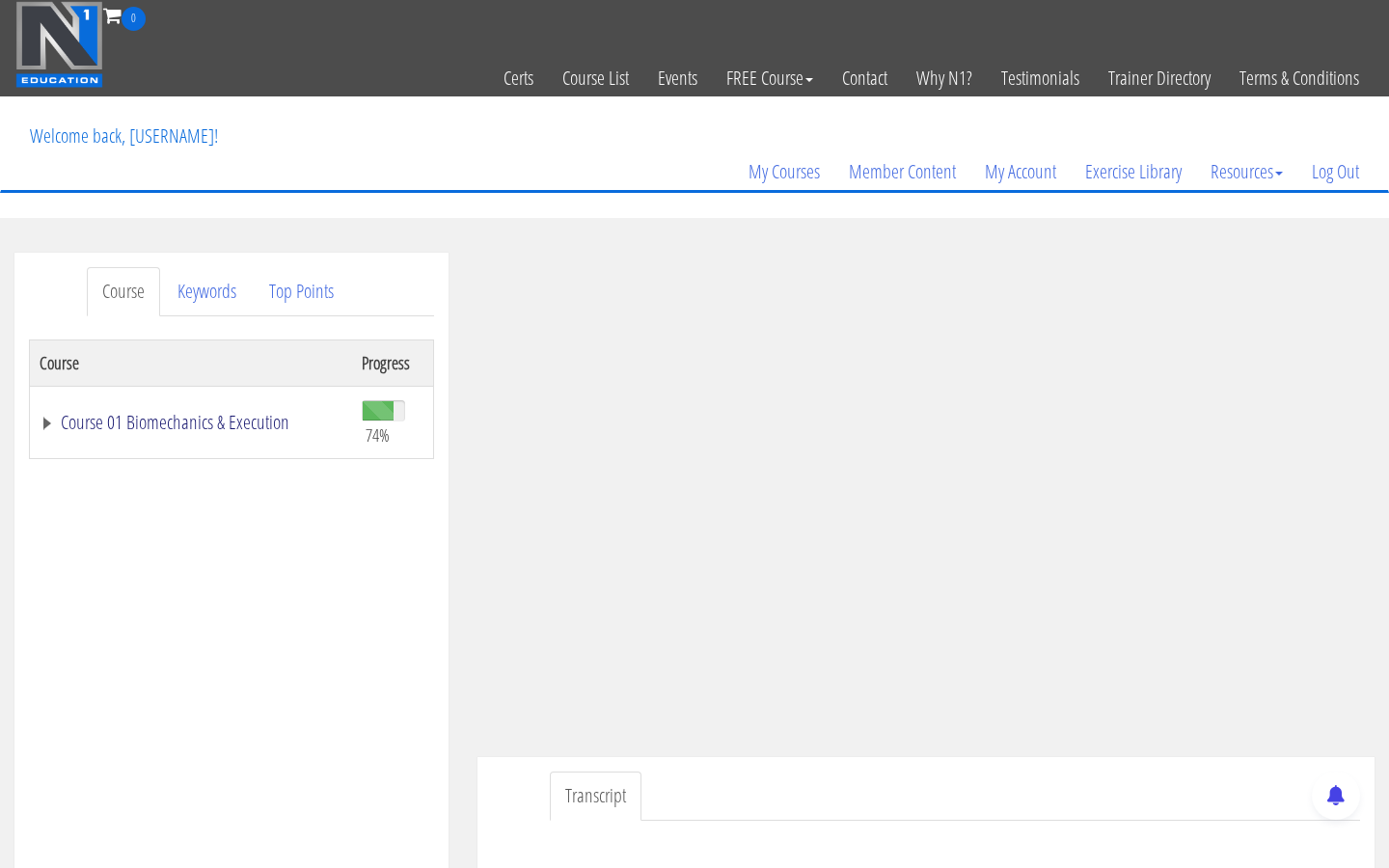 click on "Course 01 Biomechanics & Execution" at bounding box center [191, 422] 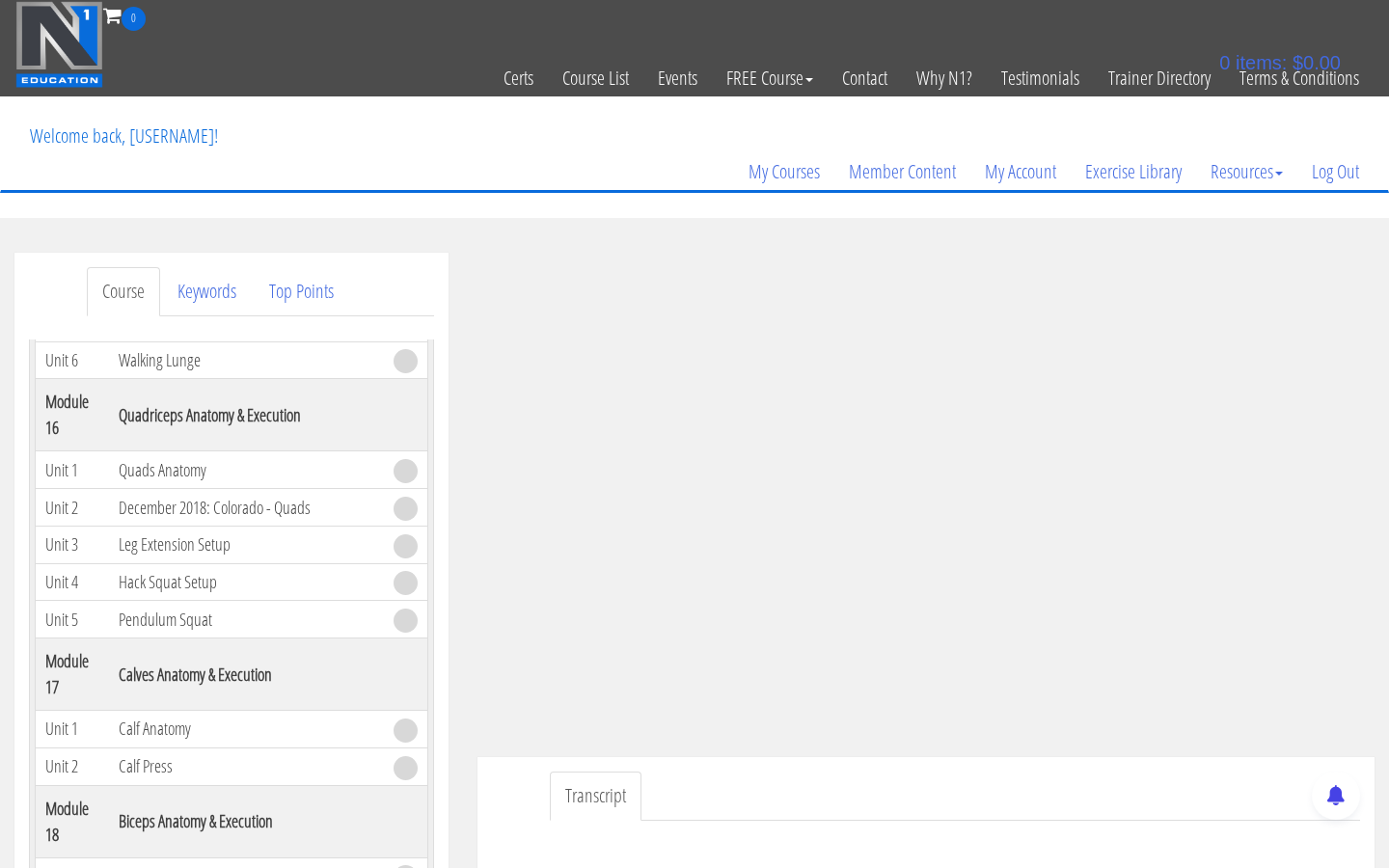 scroll, scrollTop: 5610, scrollLeft: 0, axis: vertical 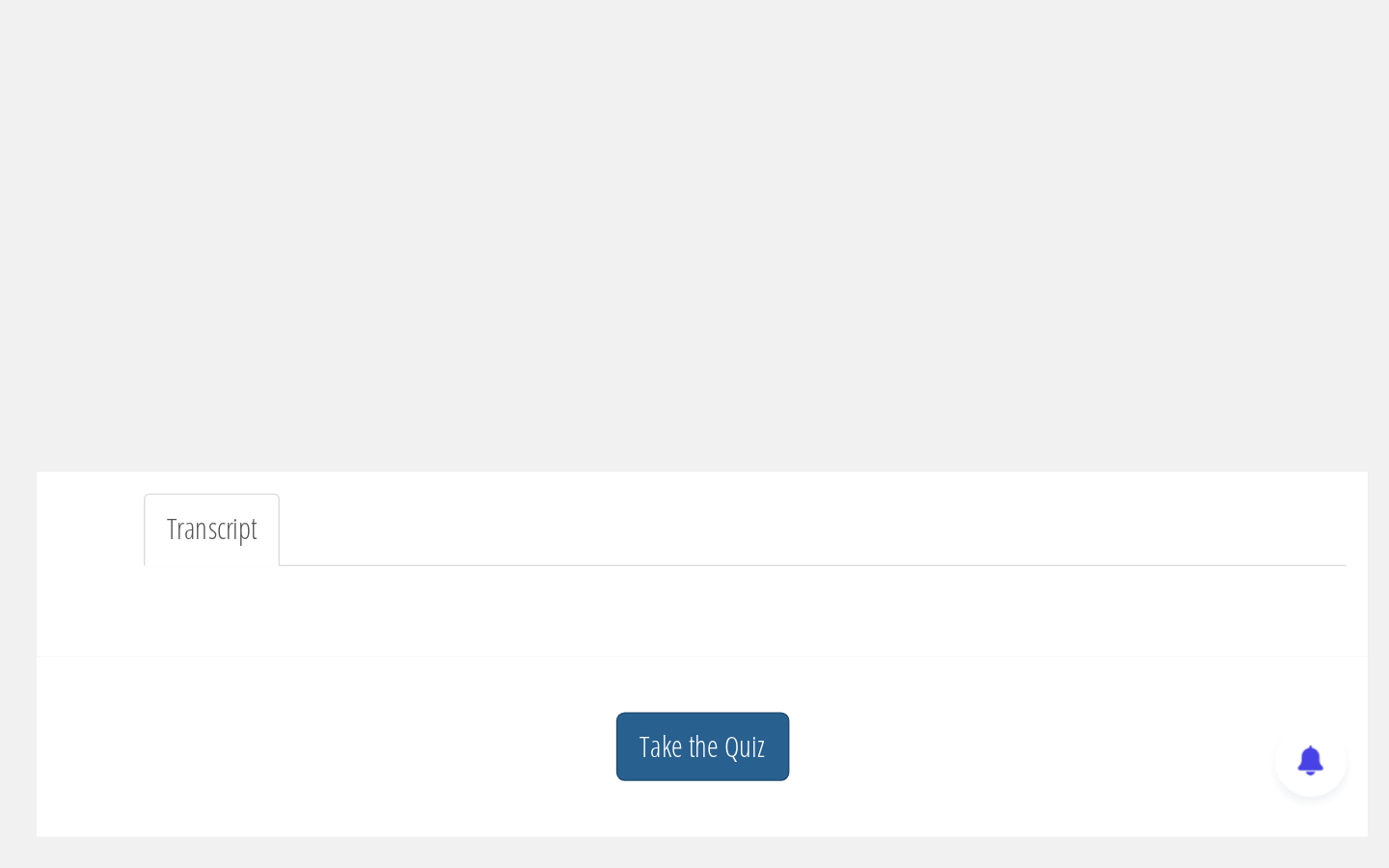 click on "Take the Quiz" at bounding box center [926, 786] 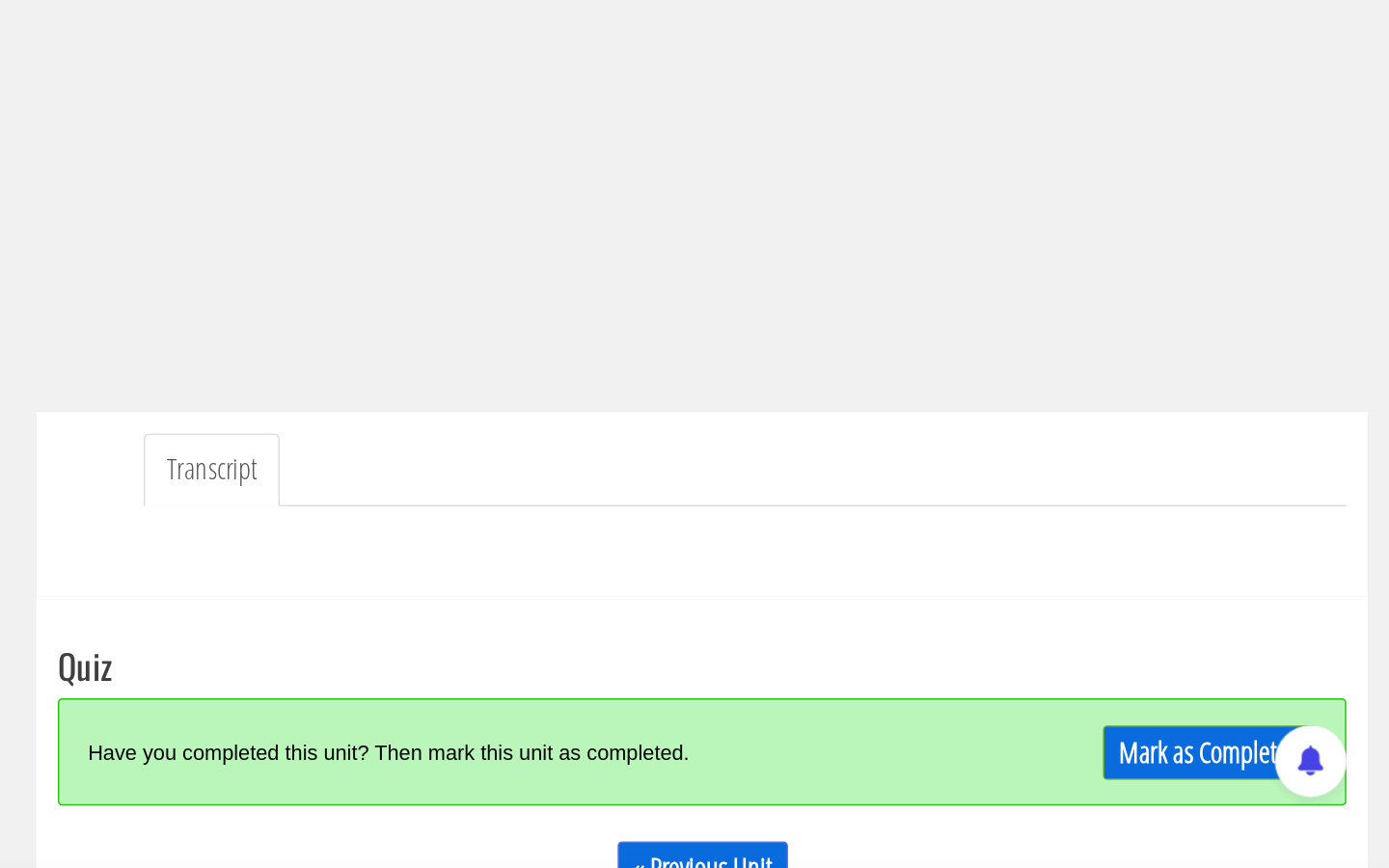 scroll, scrollTop: 204, scrollLeft: 0, axis: vertical 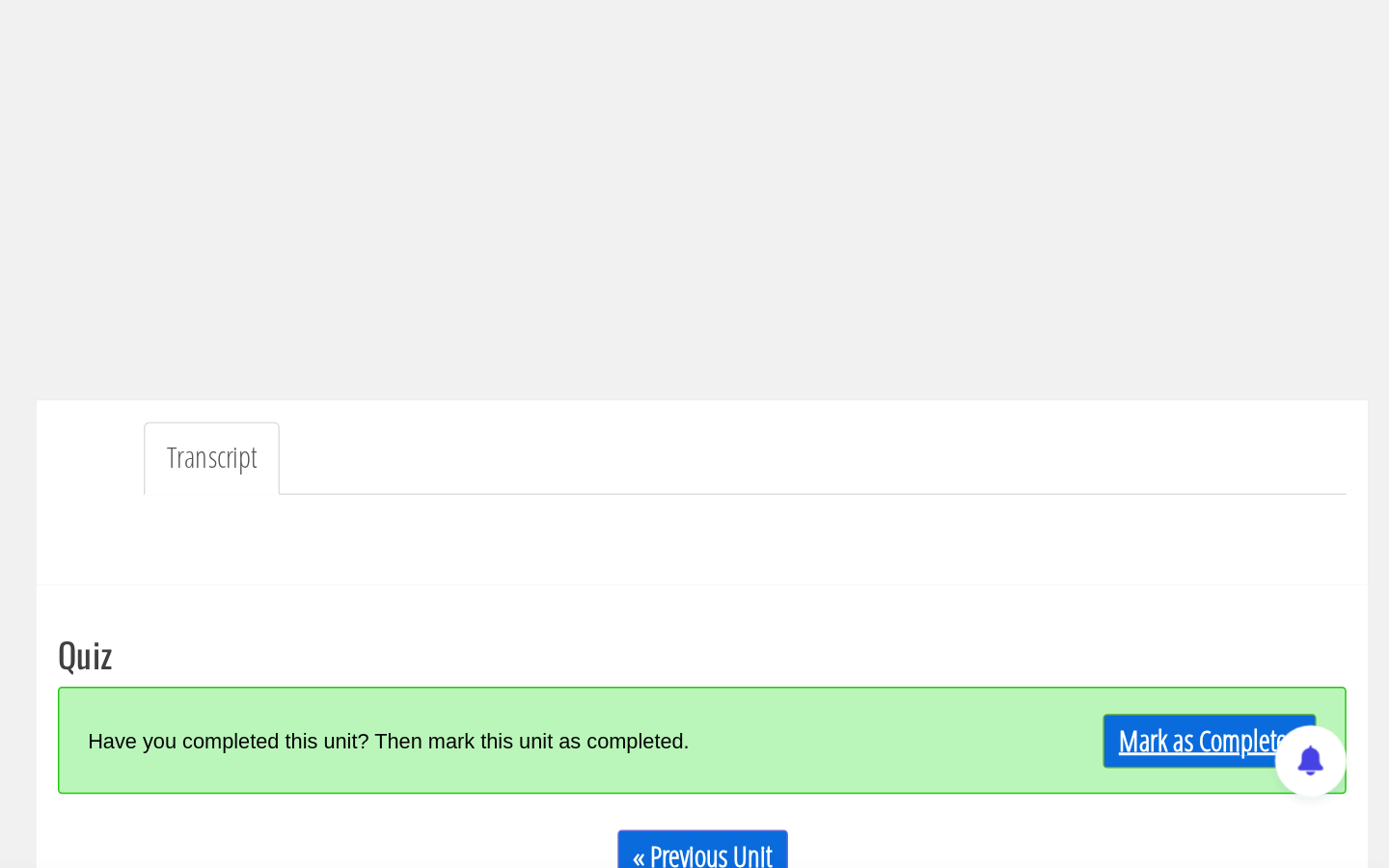 click on "Mark as Completed" at bounding box center [1267, 782] 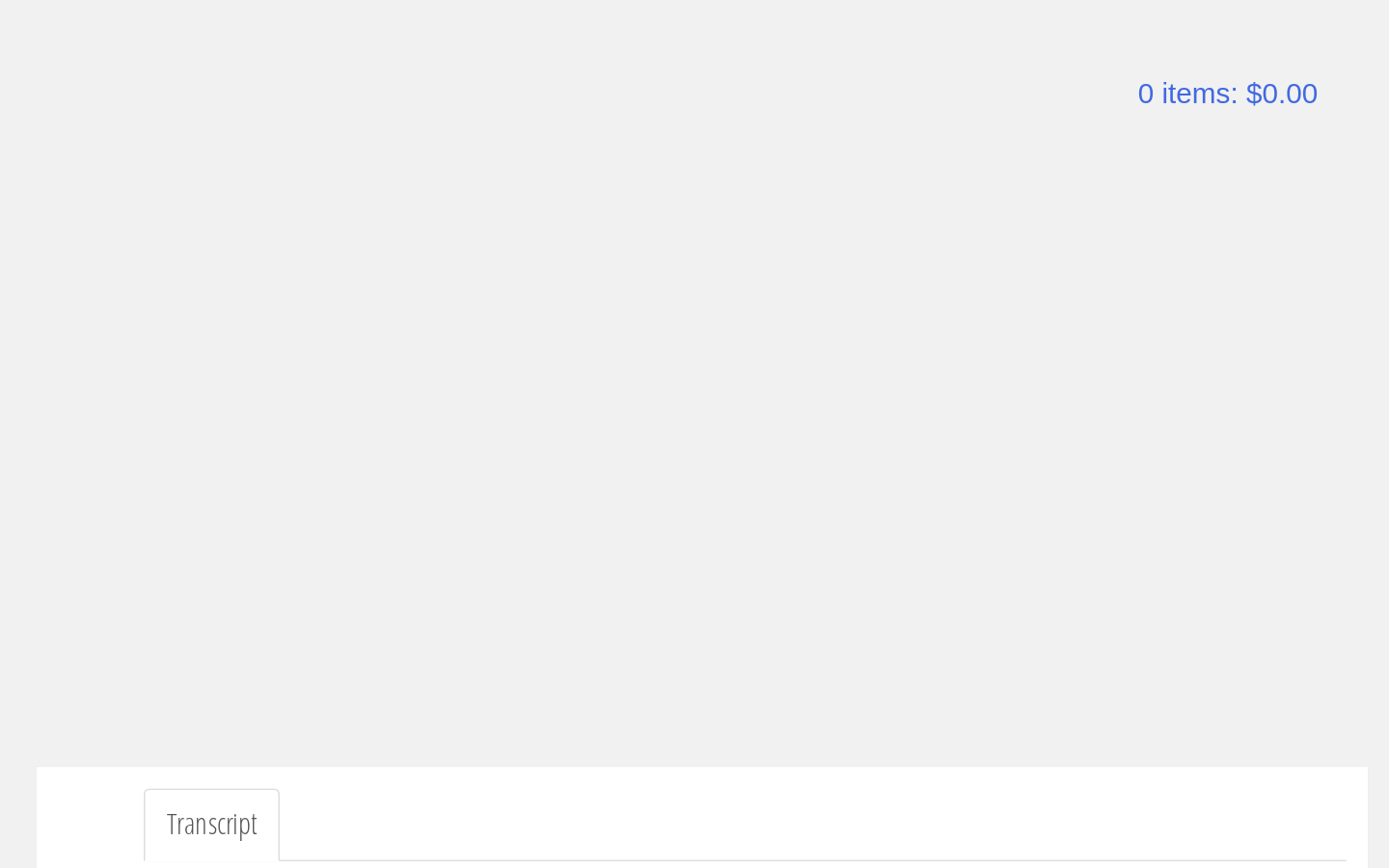scroll, scrollTop: 239, scrollLeft: 0, axis: vertical 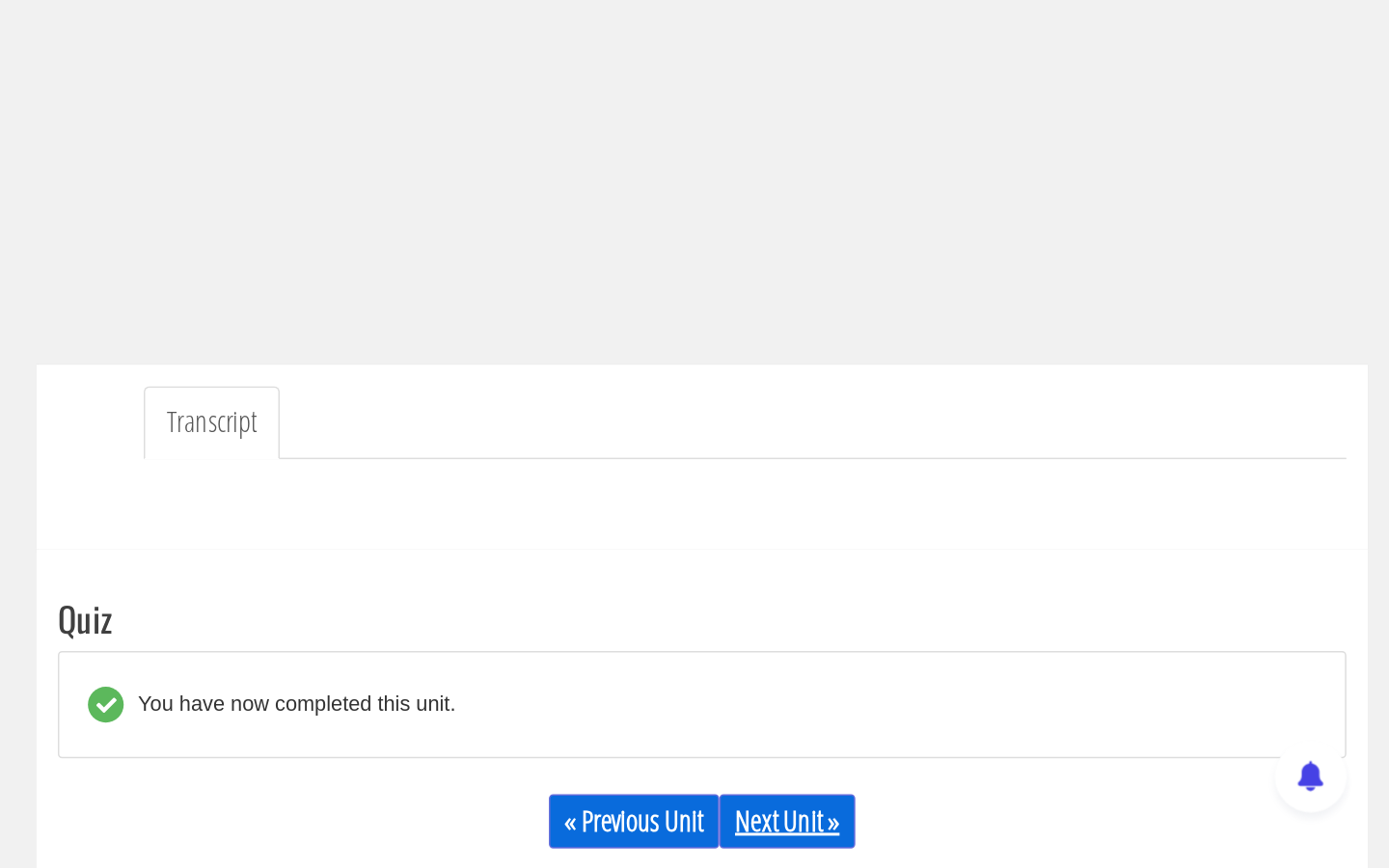 click on "Next Unit »" at bounding box center (983, 826) 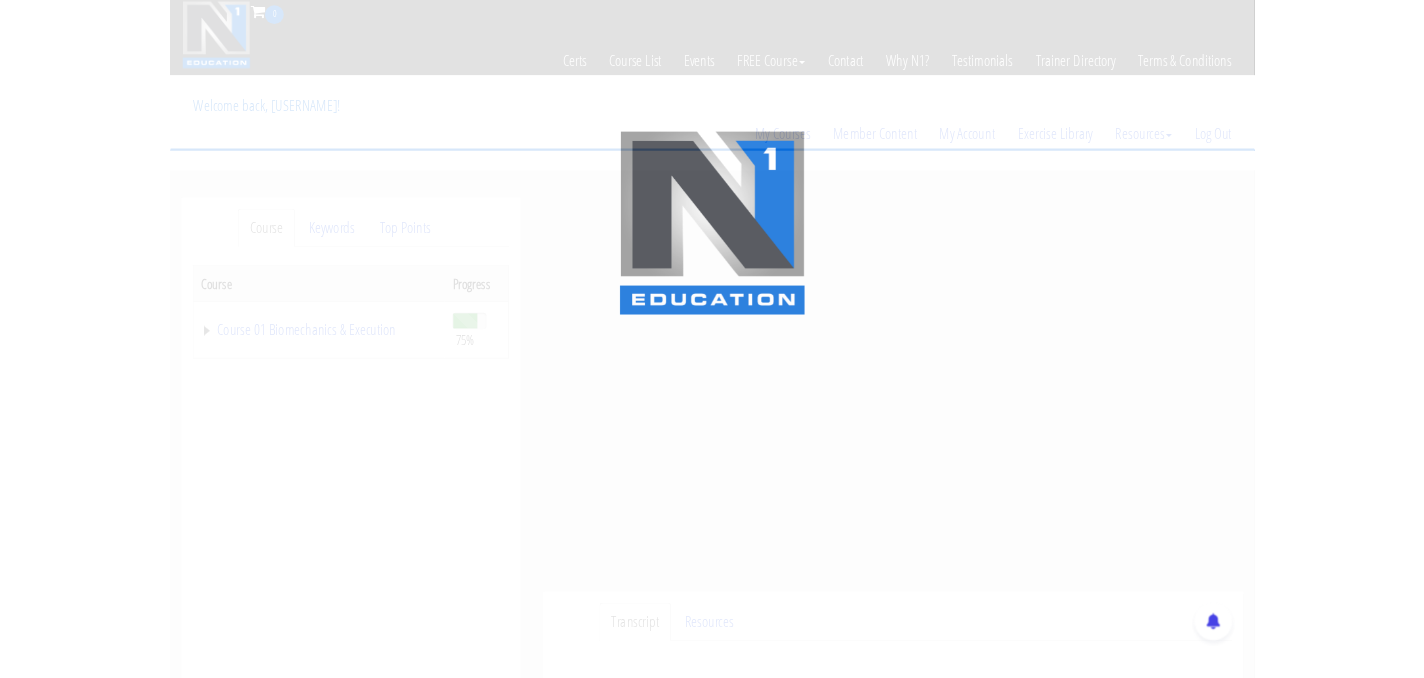 scroll, scrollTop: 0, scrollLeft: 0, axis: both 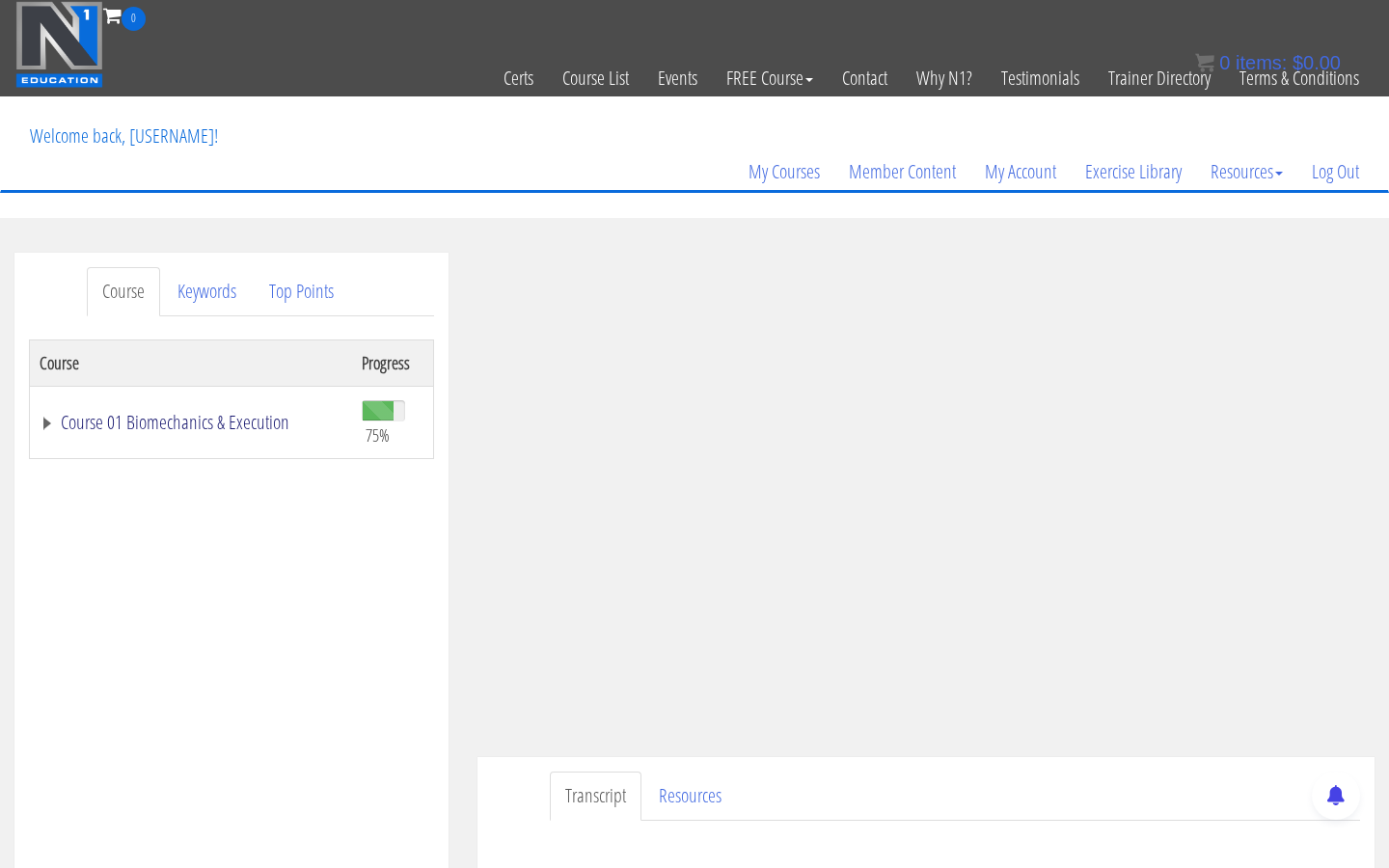 click on "Course 01 Biomechanics & Execution" at bounding box center (191, 422) 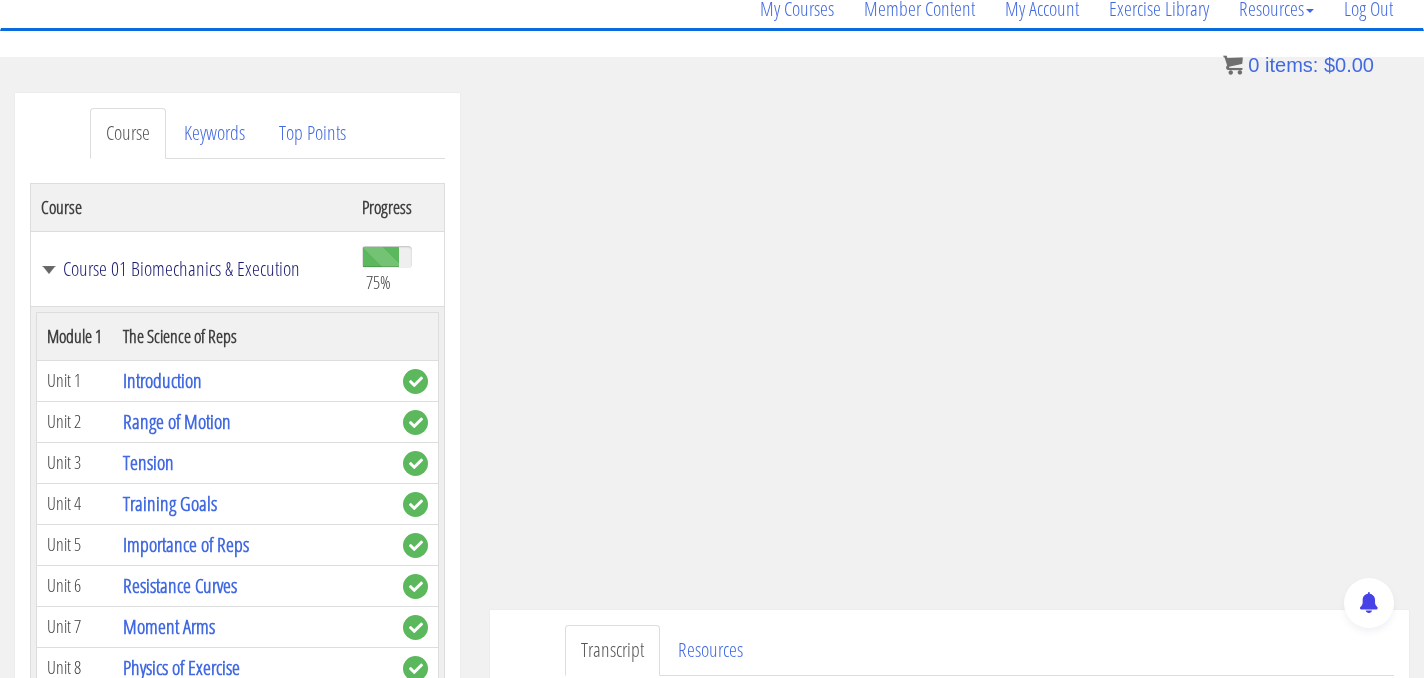 scroll, scrollTop: 198, scrollLeft: 0, axis: vertical 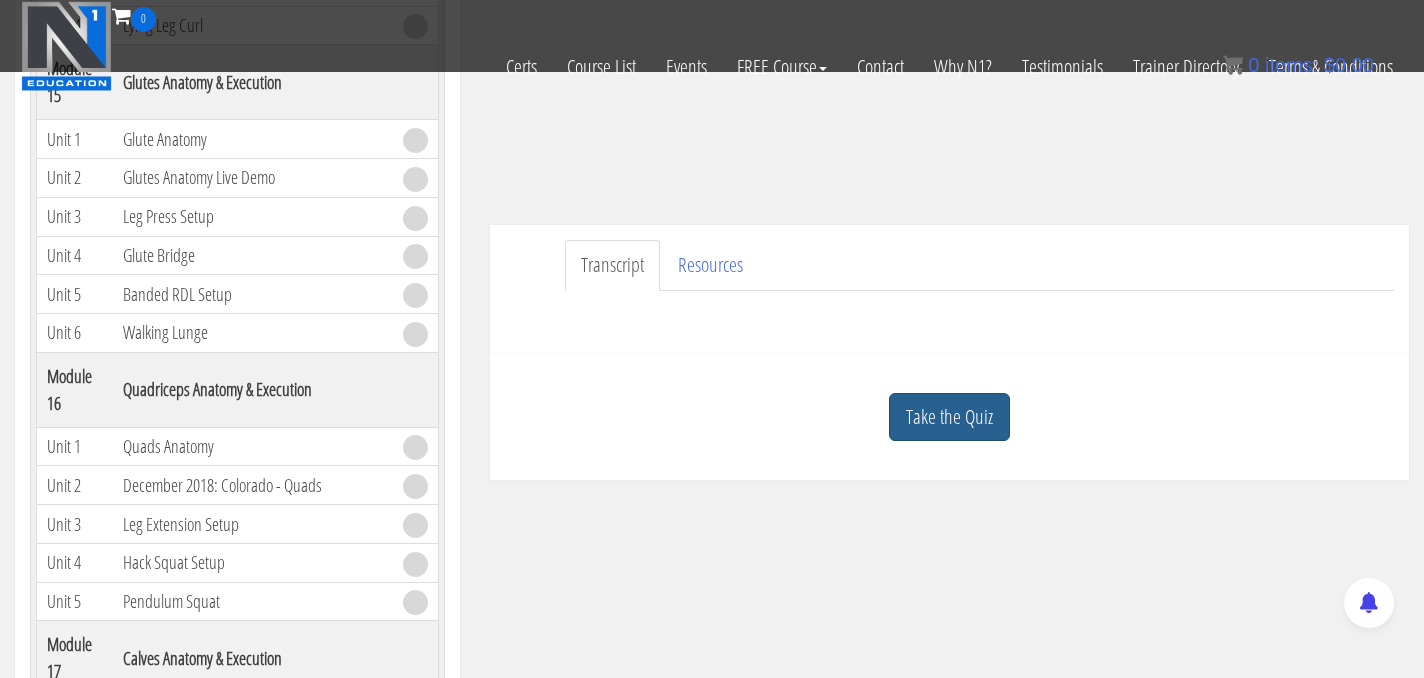 click on "Take the Quiz" at bounding box center [949, 417] 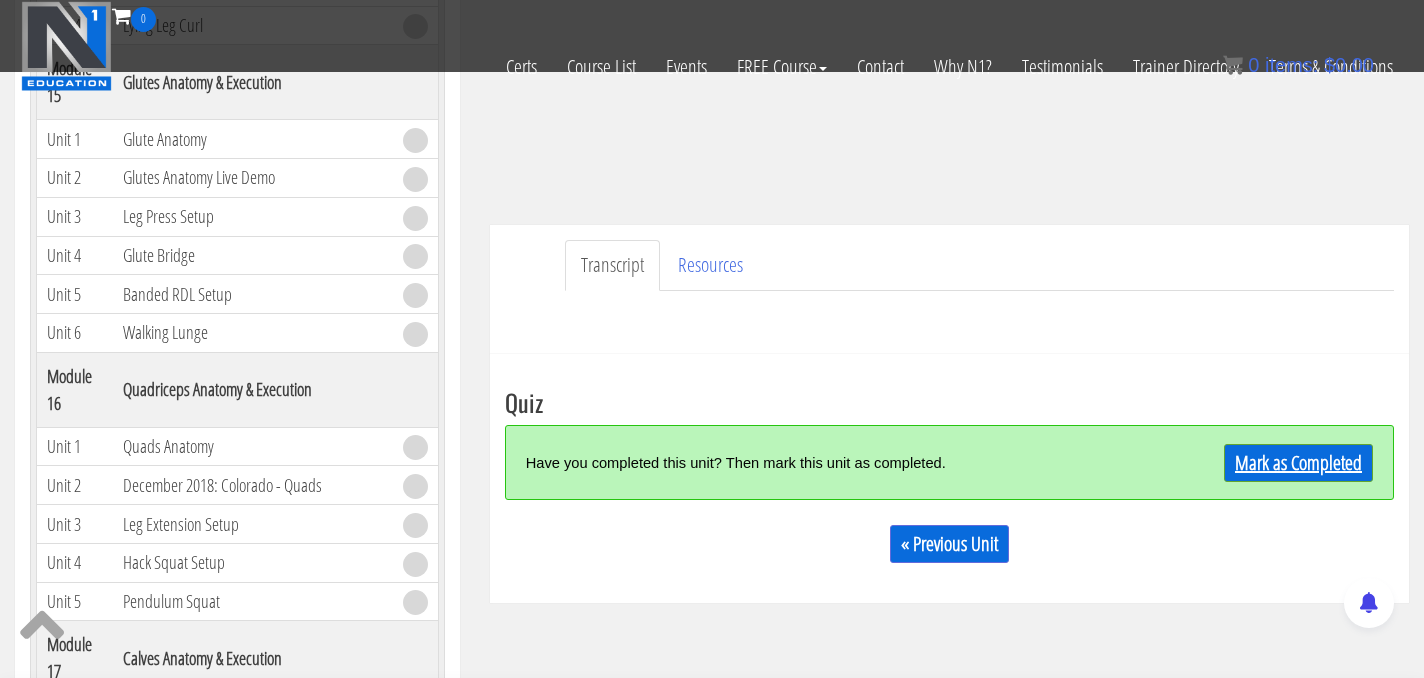click on "Mark as Completed" at bounding box center (1298, 463) 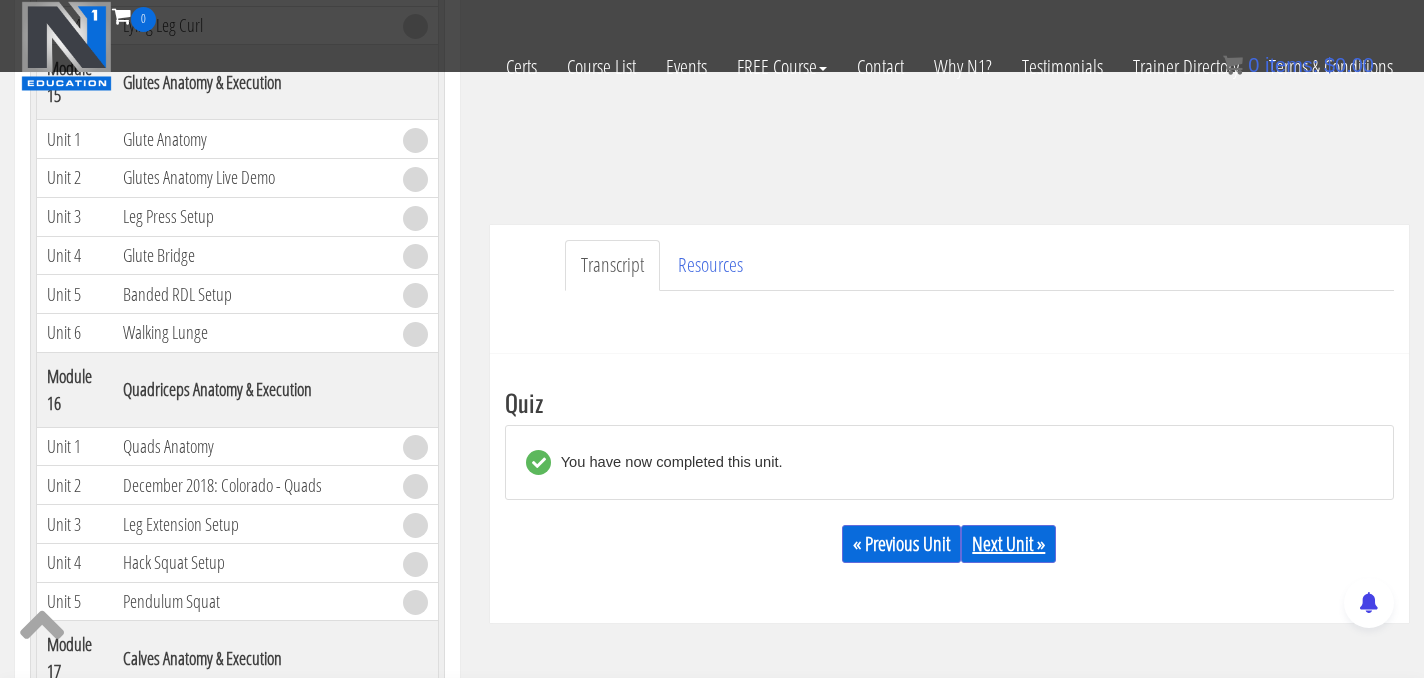 click on "Next Unit »" at bounding box center (1008, 544) 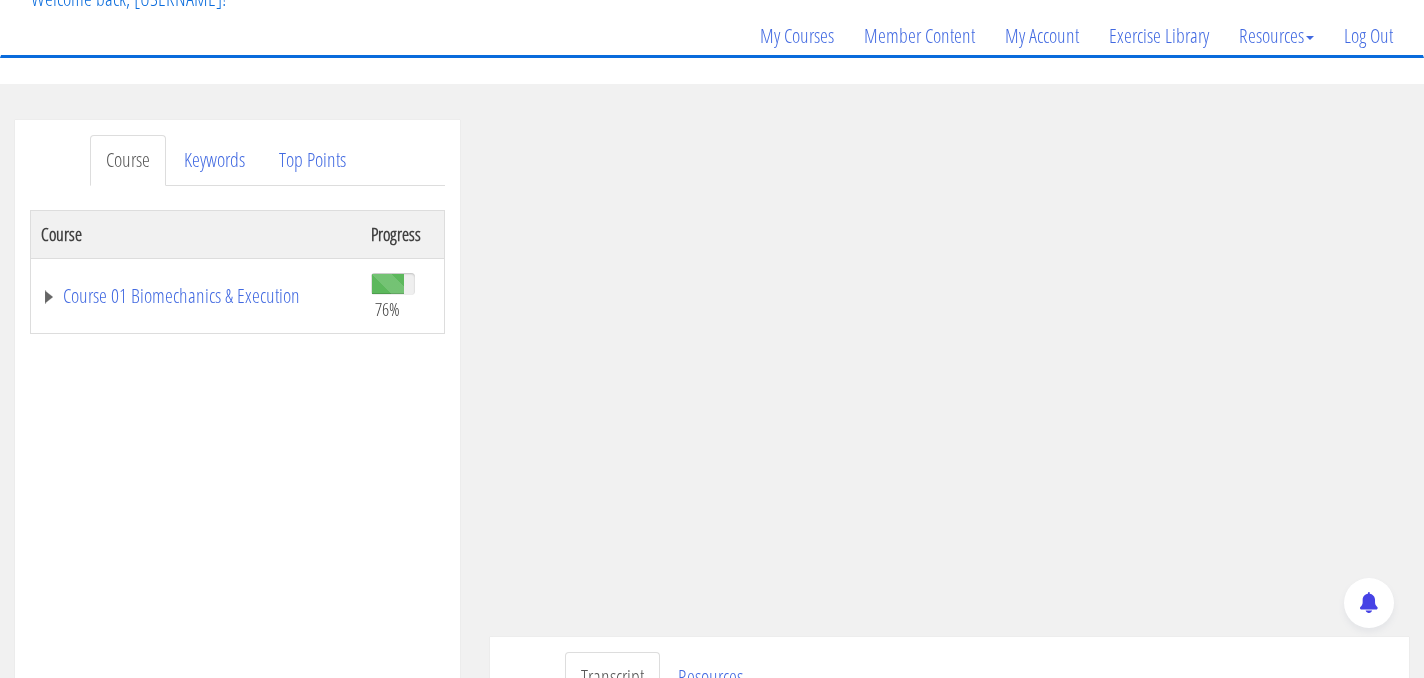 scroll, scrollTop: 179, scrollLeft: 0, axis: vertical 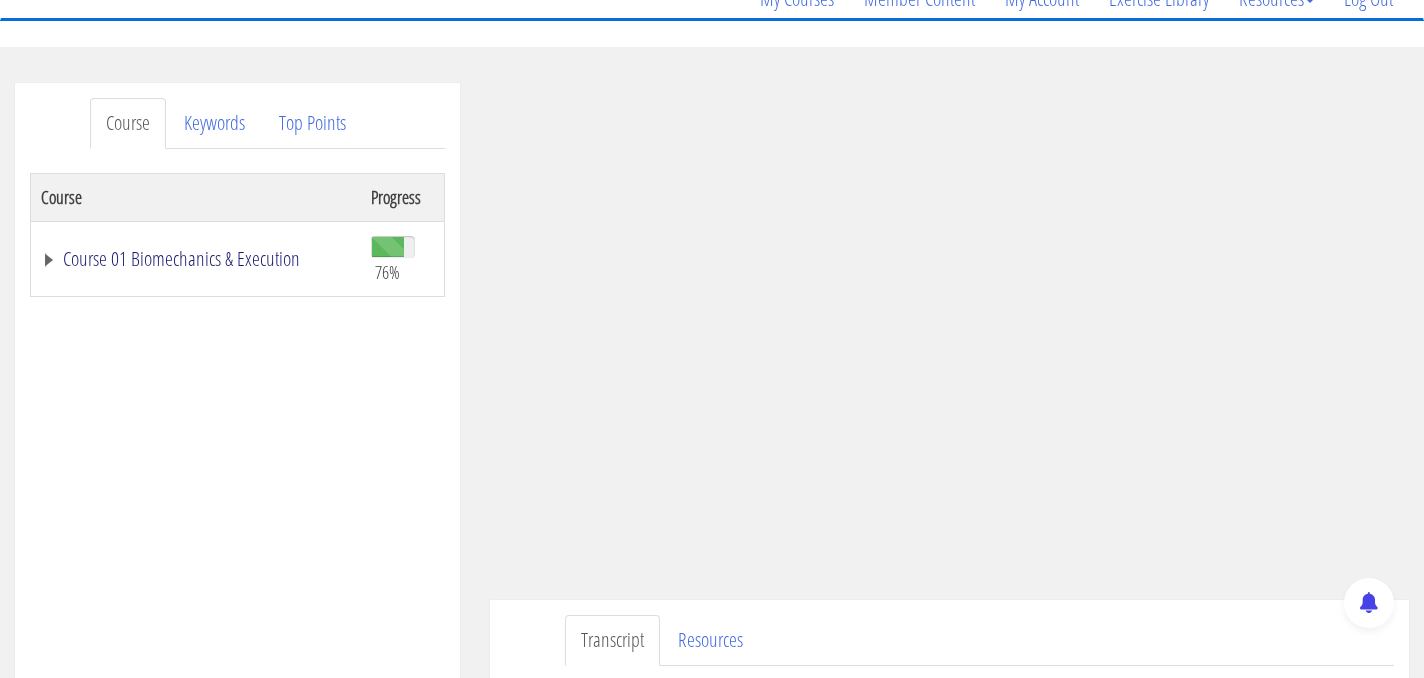 click on "Course 01 Biomechanics & Execution" at bounding box center [196, 259] 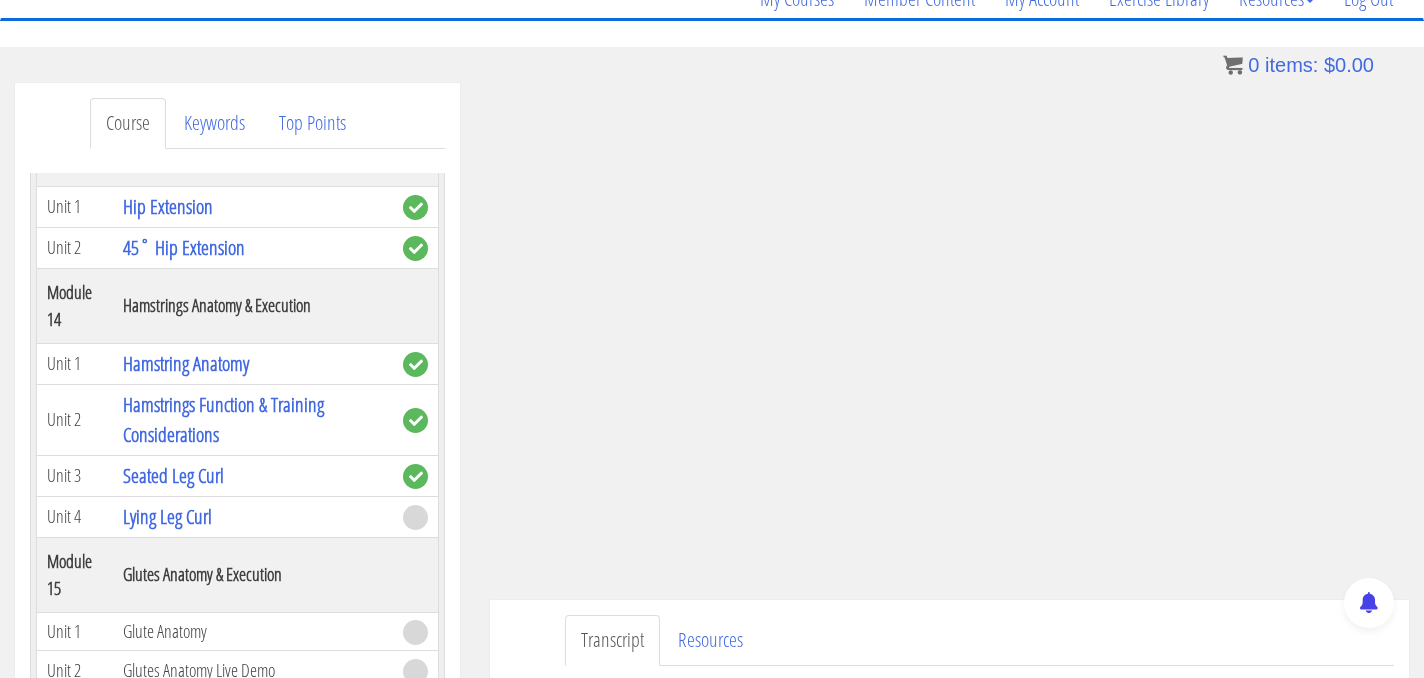 scroll, scrollTop: 5062, scrollLeft: 0, axis: vertical 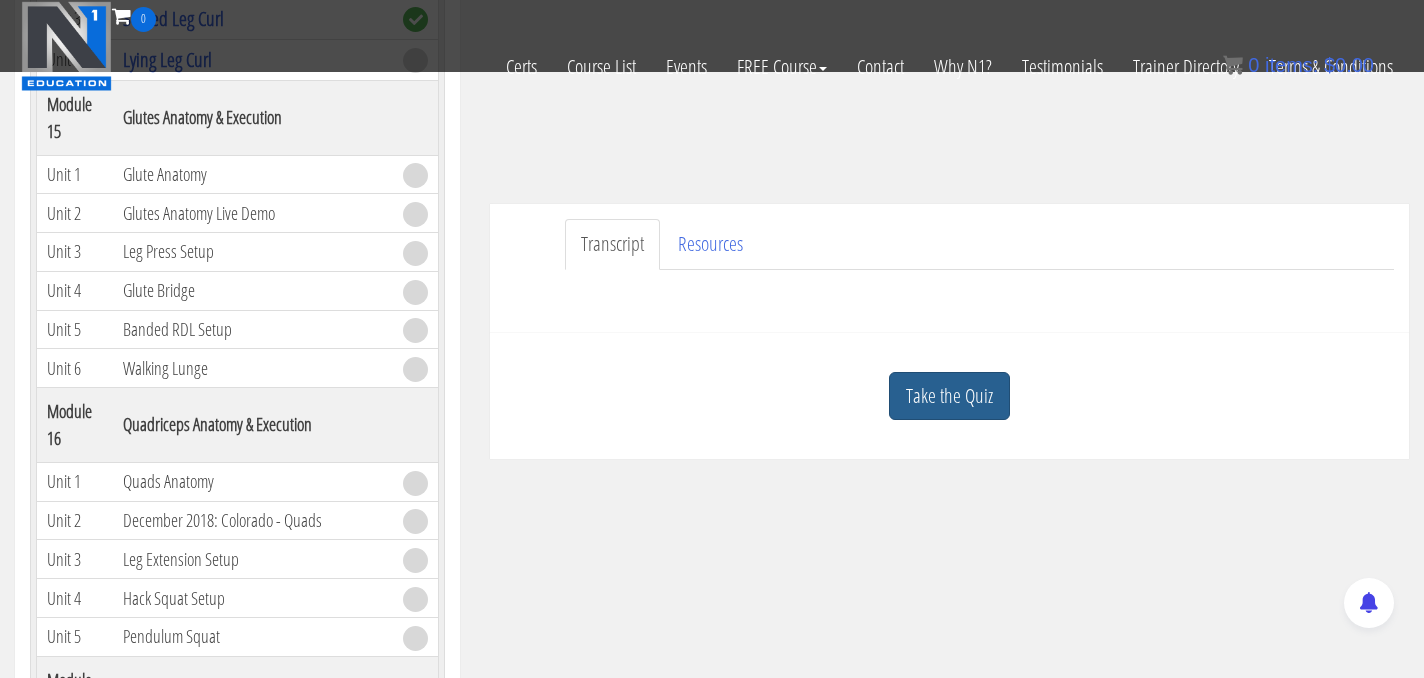 click on "Take the Quiz" at bounding box center (949, 396) 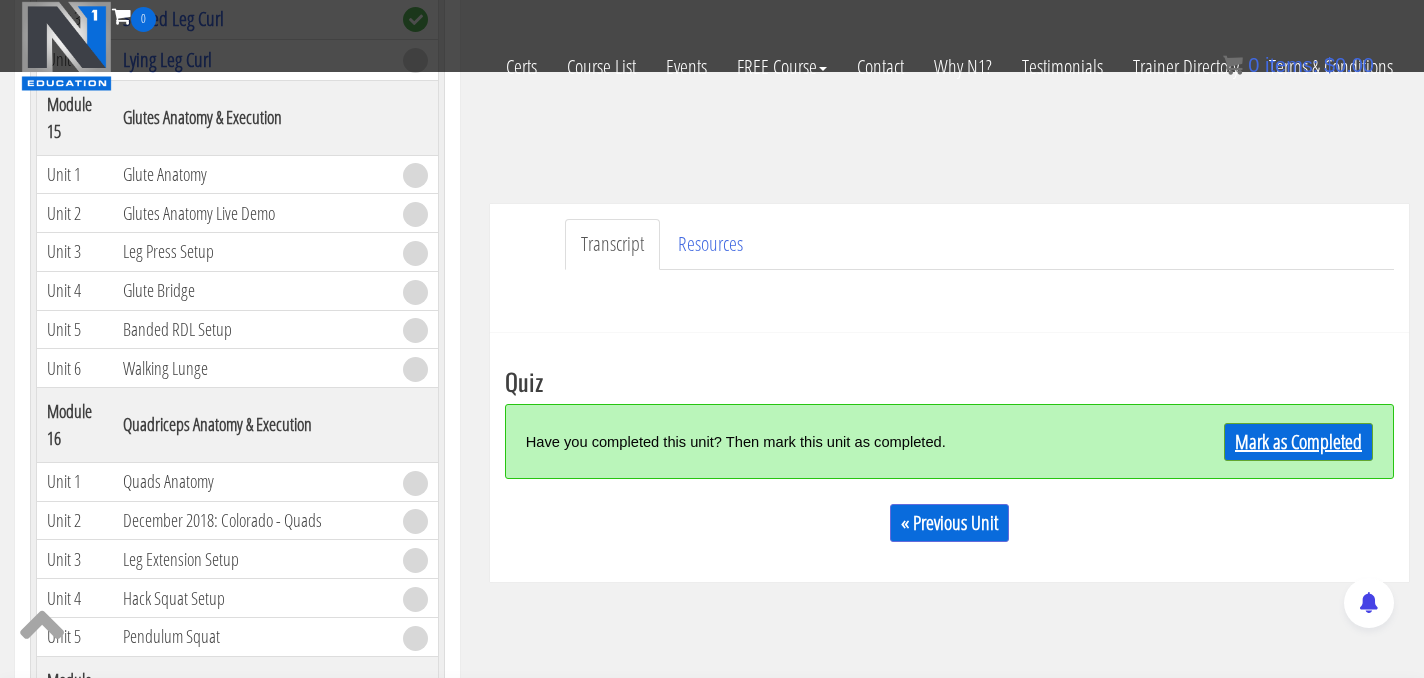 click on "Mark as Completed" at bounding box center [1298, 442] 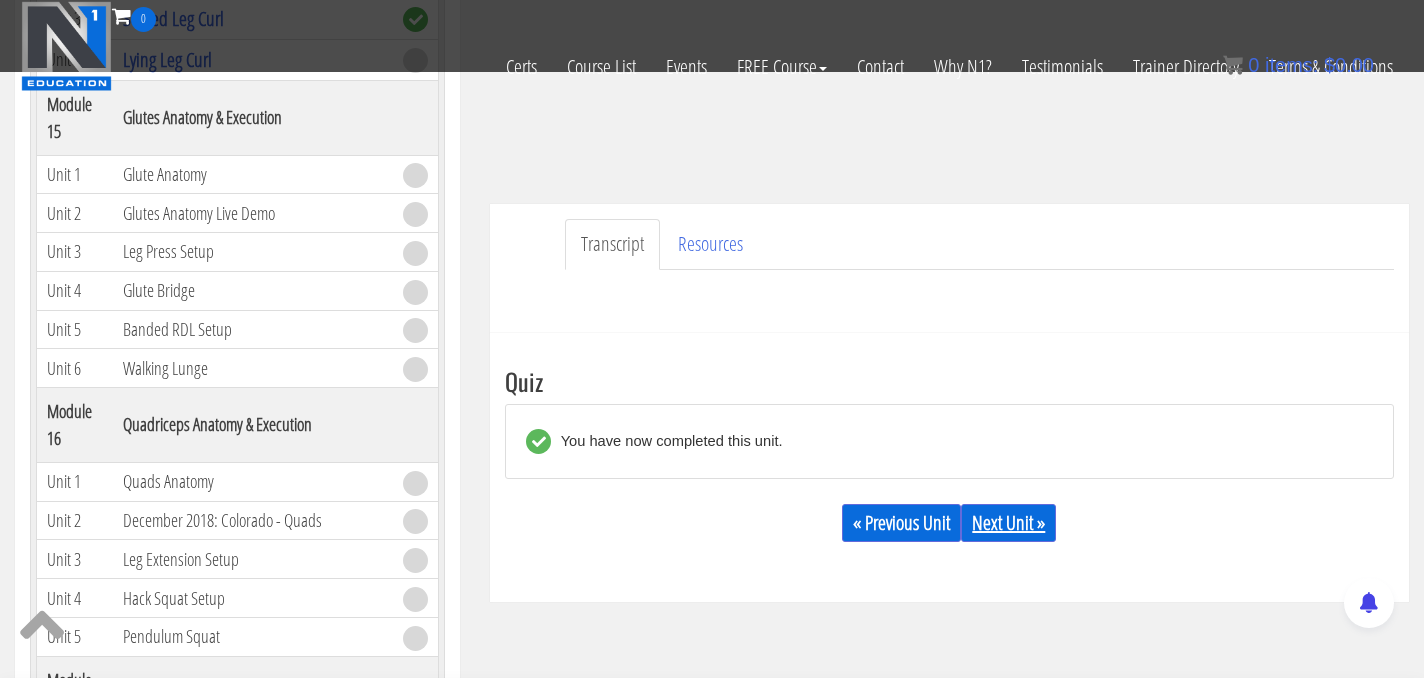 click on "Next Unit »" at bounding box center (1008, 523) 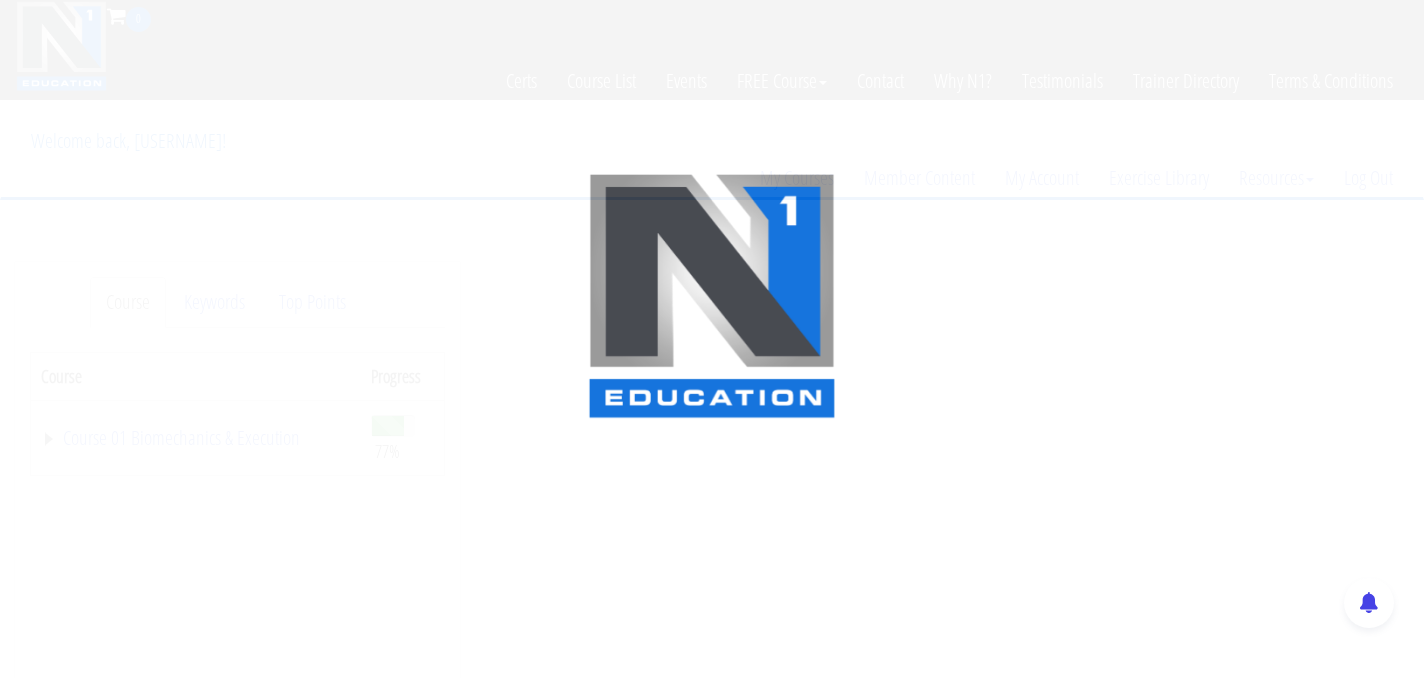 scroll, scrollTop: 0, scrollLeft: 0, axis: both 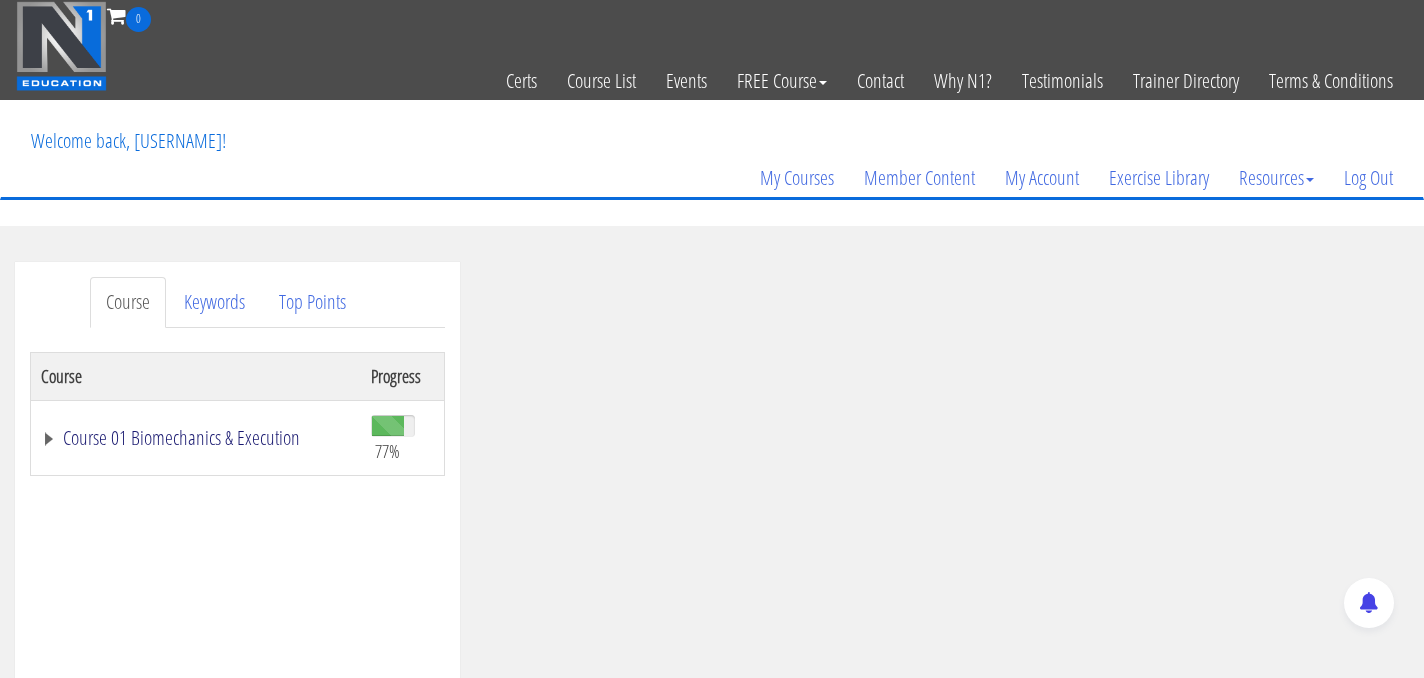 click on "Course 01 Biomechanics & Execution" at bounding box center [196, 438] 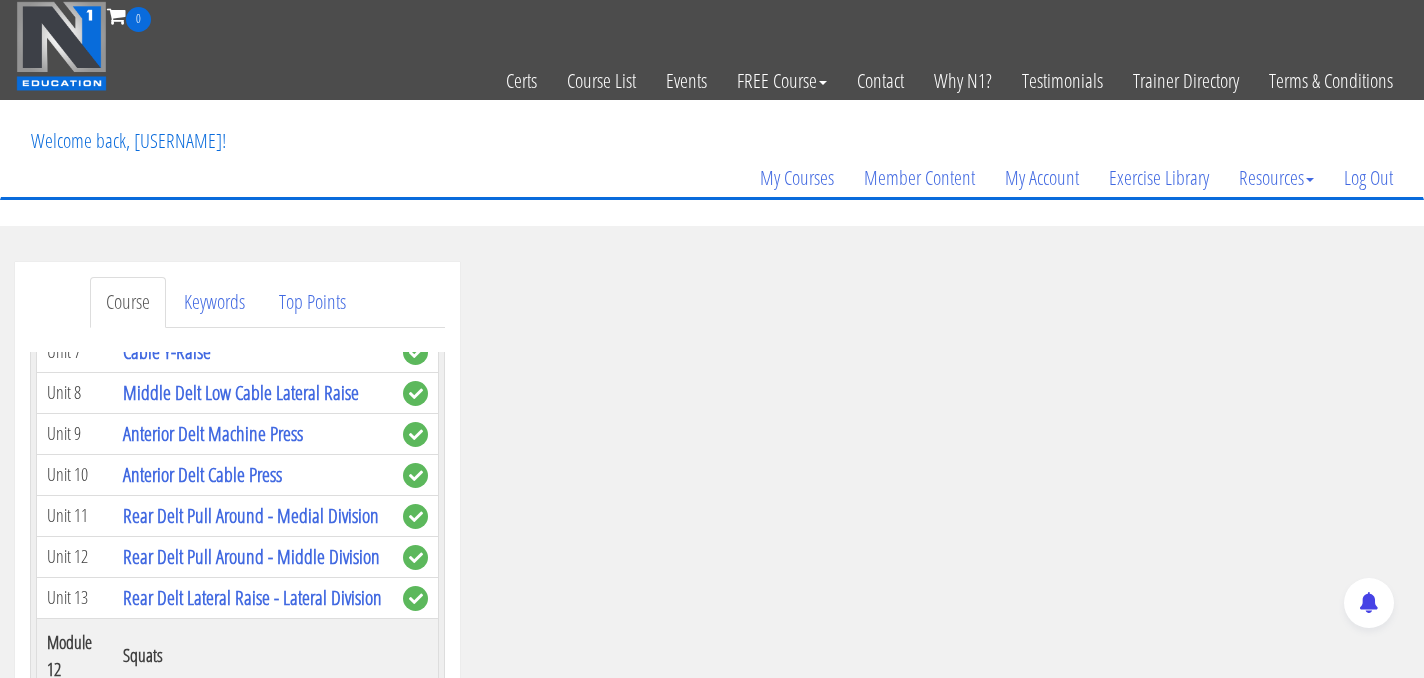 scroll, scrollTop: 4447, scrollLeft: 0, axis: vertical 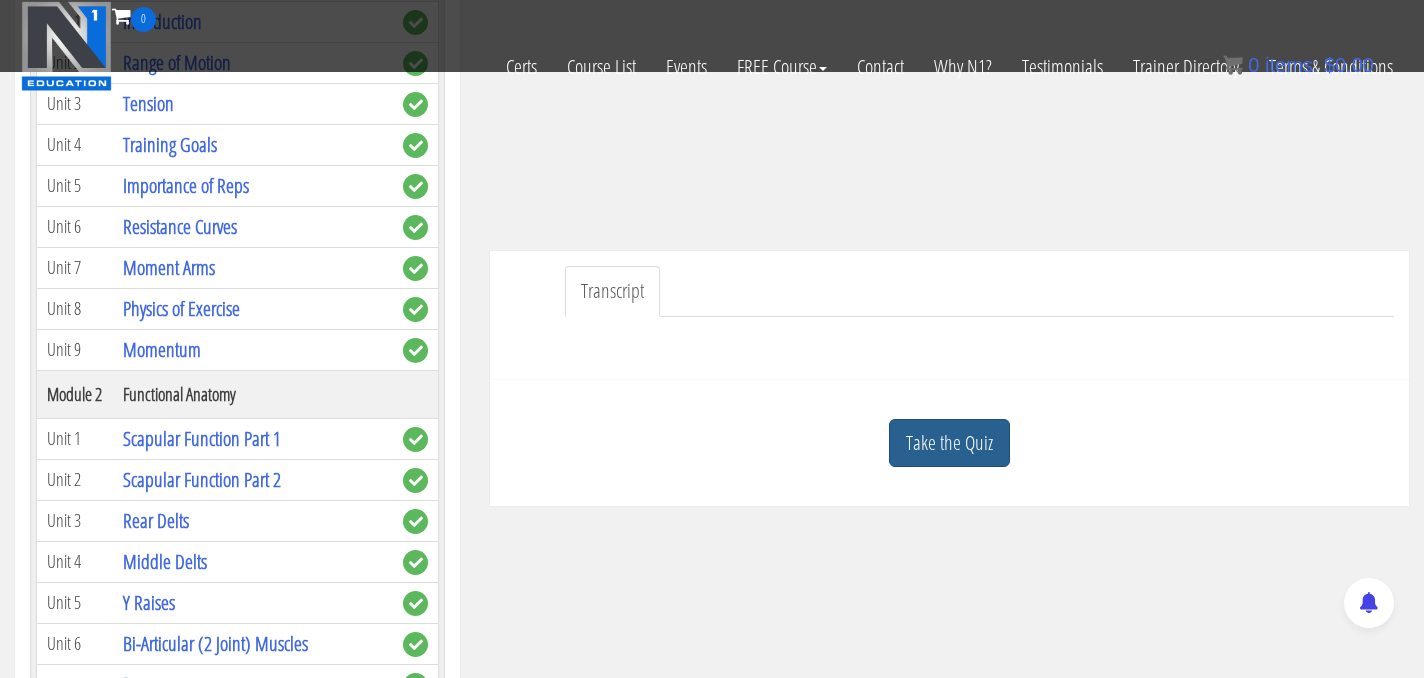 click on "Take the Quiz" at bounding box center [949, 443] 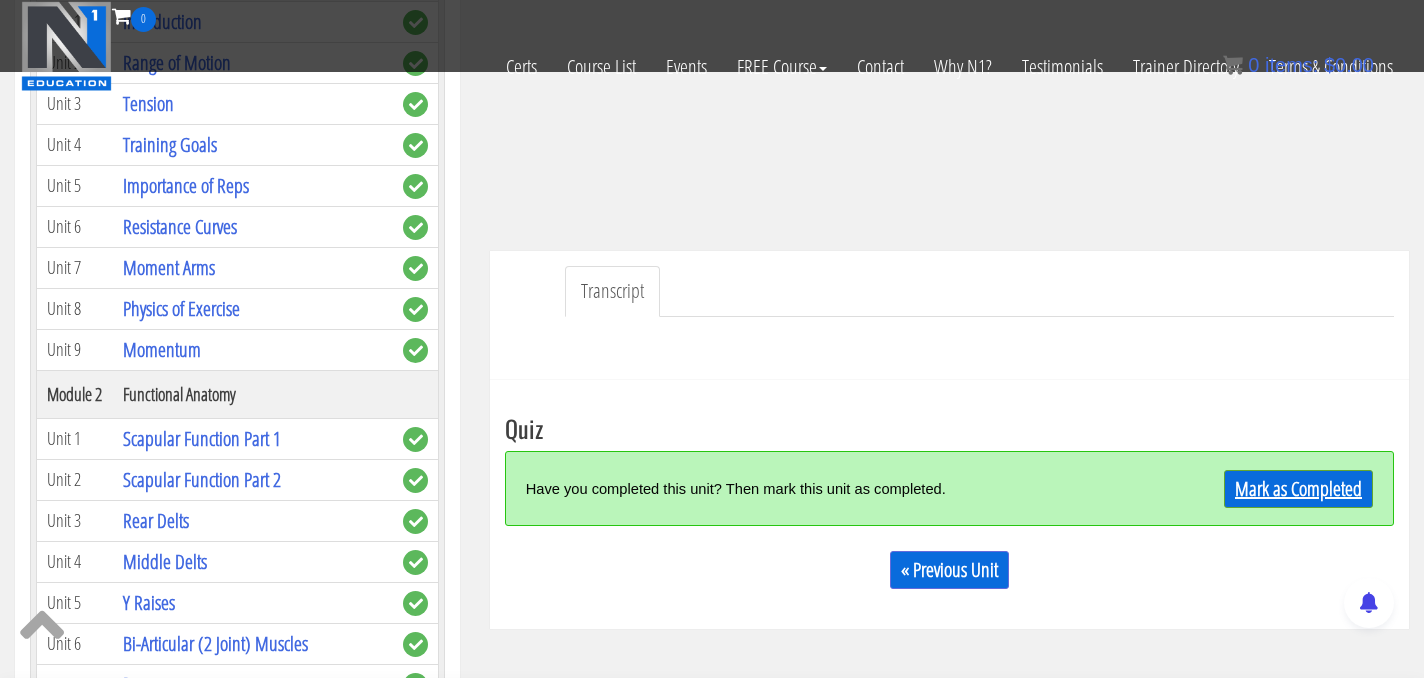 click on "Mark as Completed" at bounding box center (1298, 489) 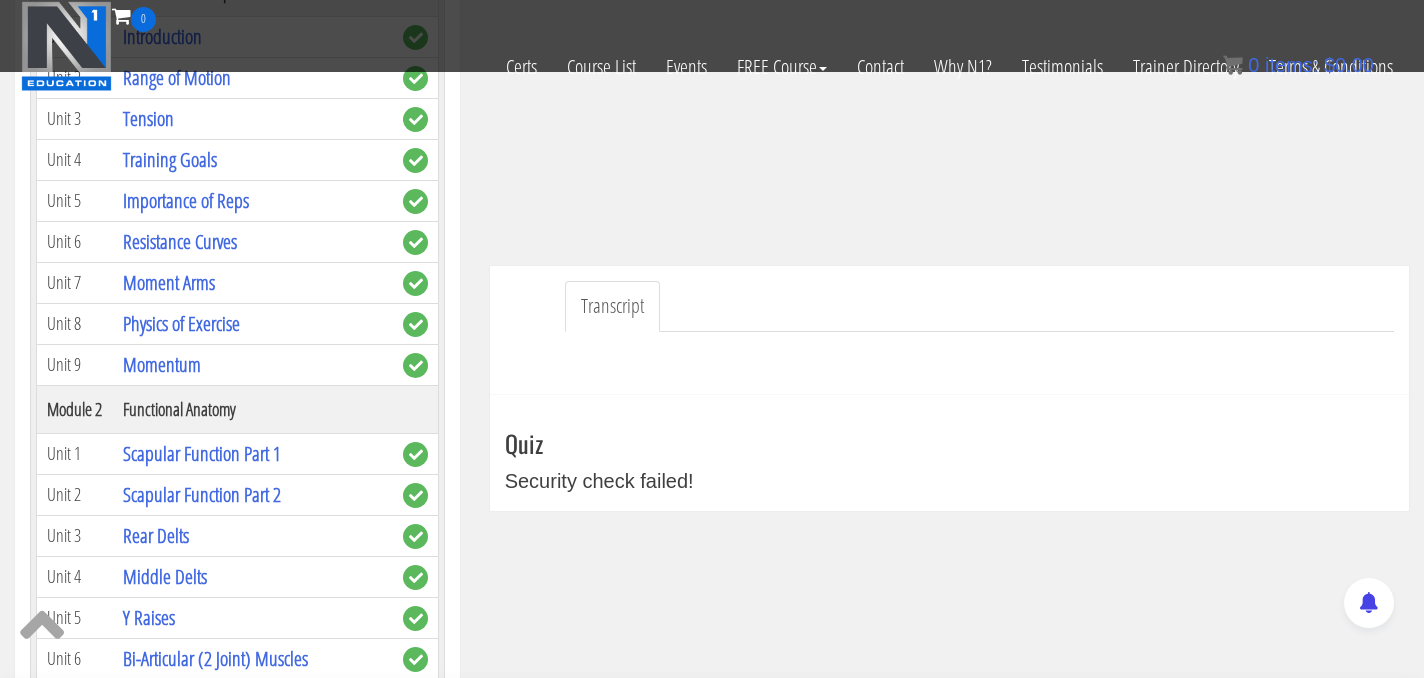 scroll, scrollTop: 393, scrollLeft: 0, axis: vertical 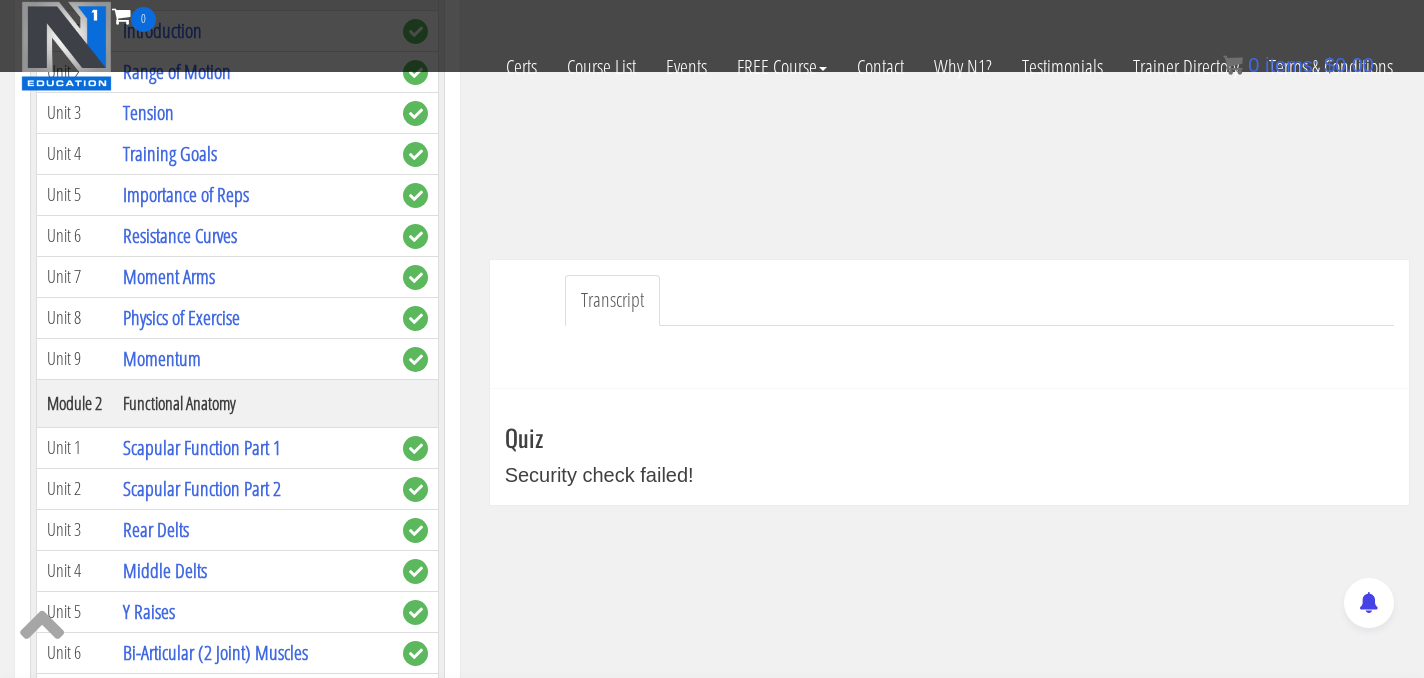 click on "Transcript" at bounding box center [612, 300] 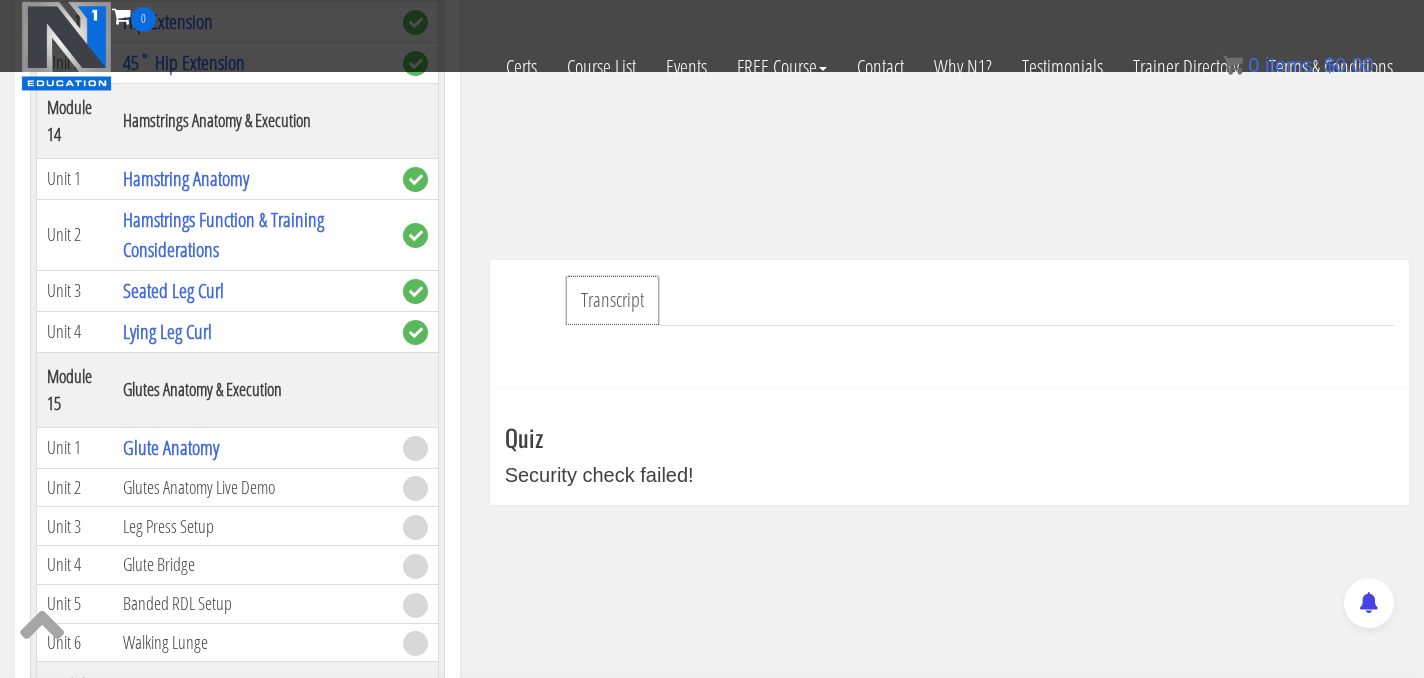 scroll, scrollTop: 4839, scrollLeft: 0, axis: vertical 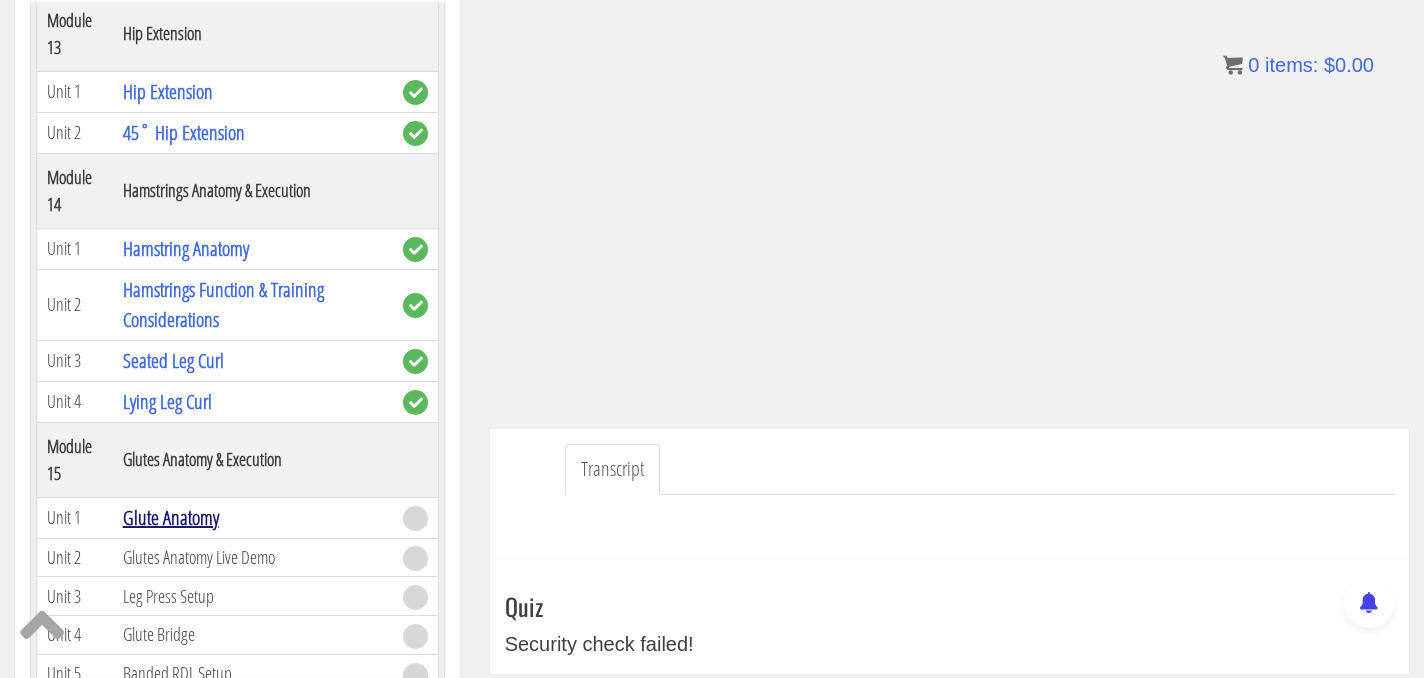 click on "Glute Anatomy" at bounding box center (171, 517) 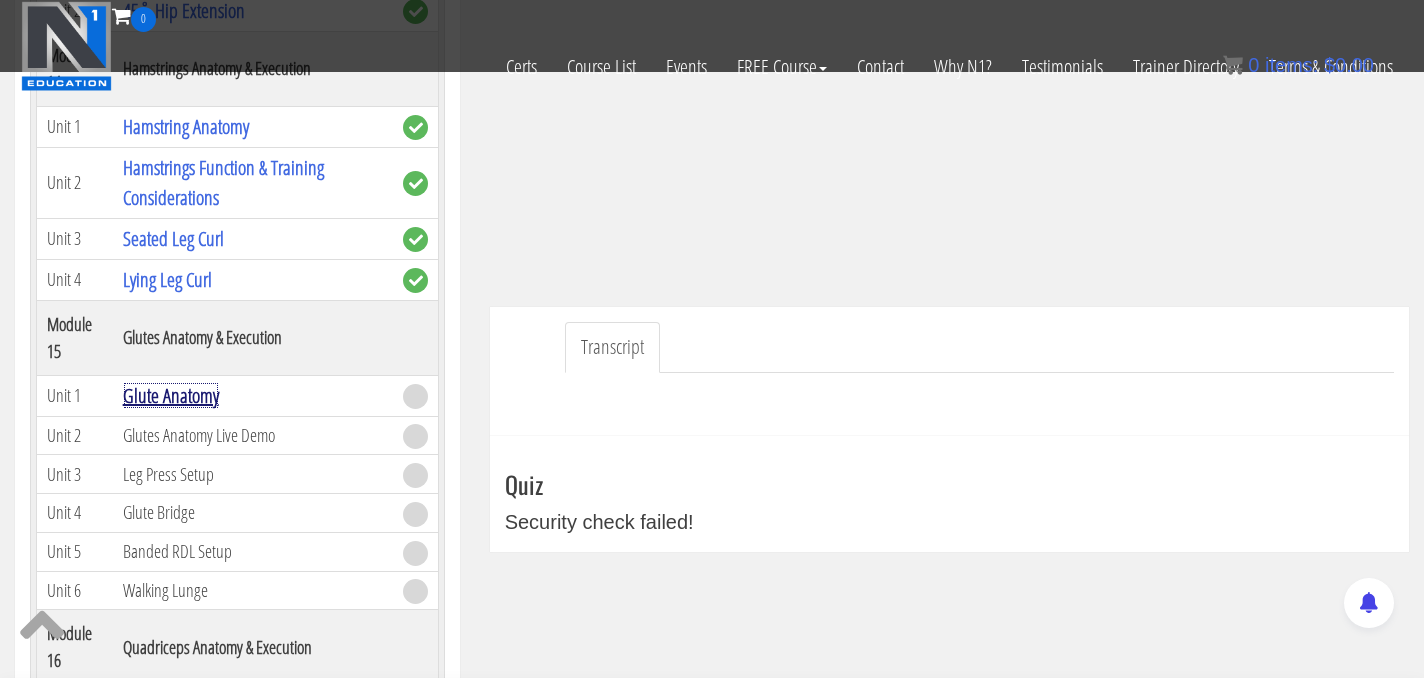 scroll, scrollTop: 351, scrollLeft: 0, axis: vertical 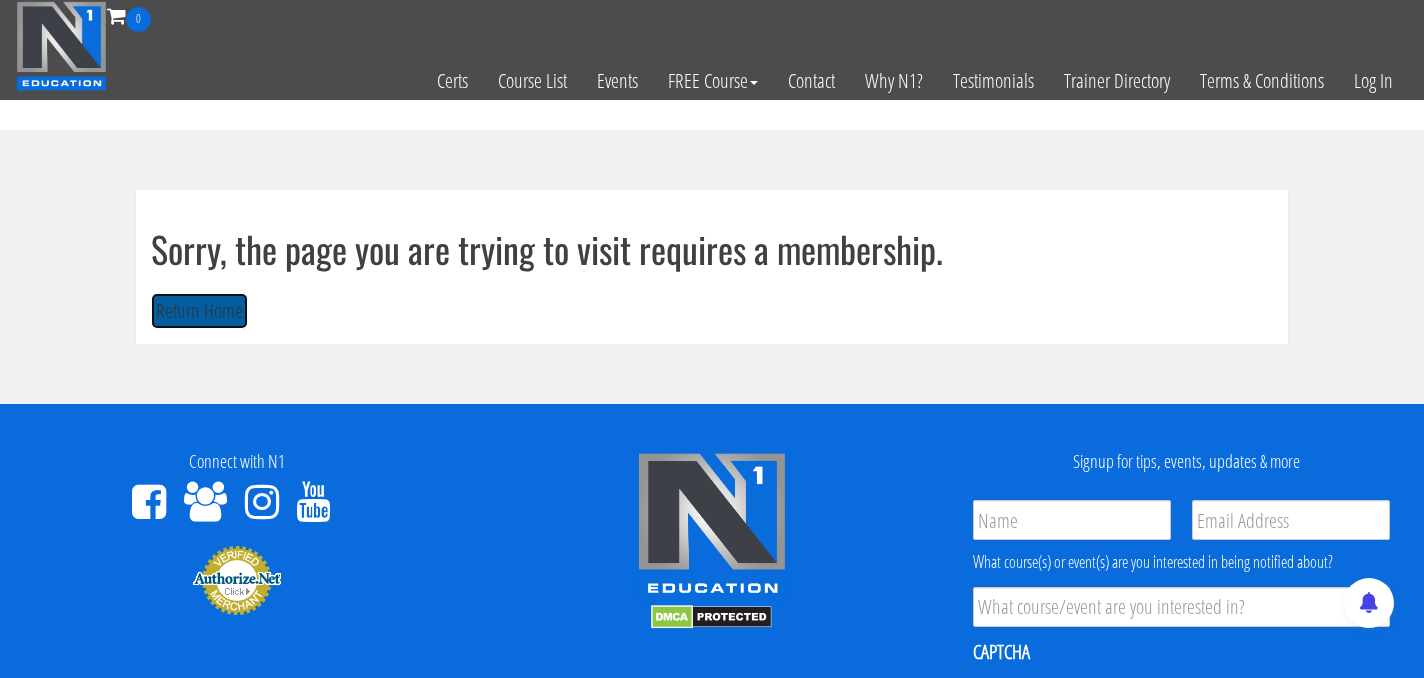 click on "Return Home" at bounding box center (199, 311) 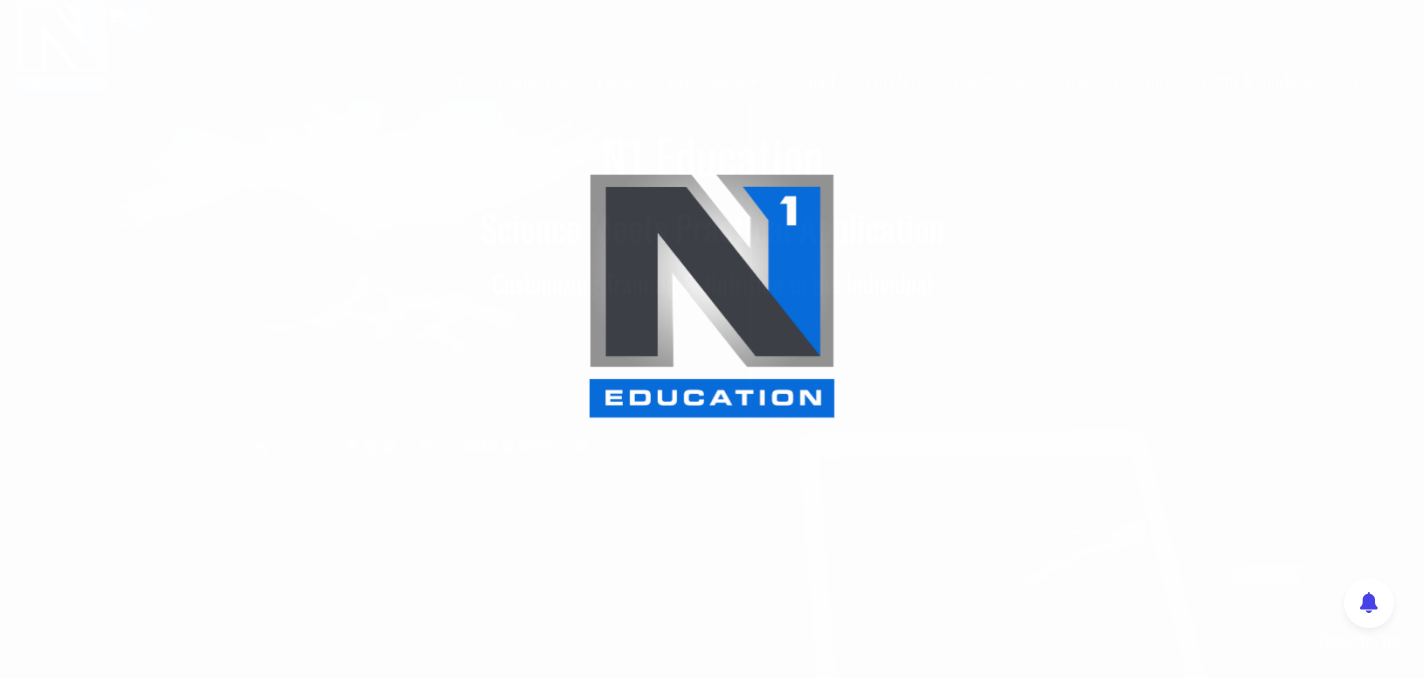 scroll, scrollTop: 0, scrollLeft: 0, axis: both 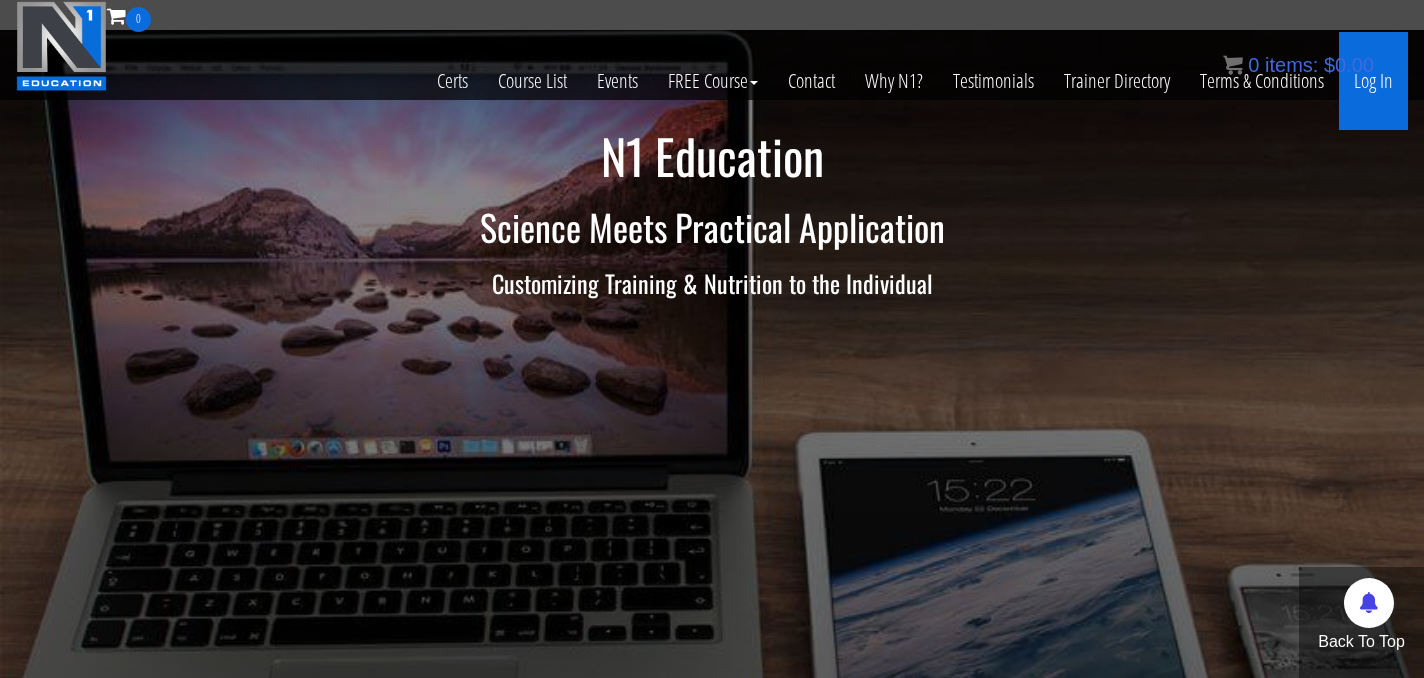 click on "Log In" at bounding box center (1373, 81) 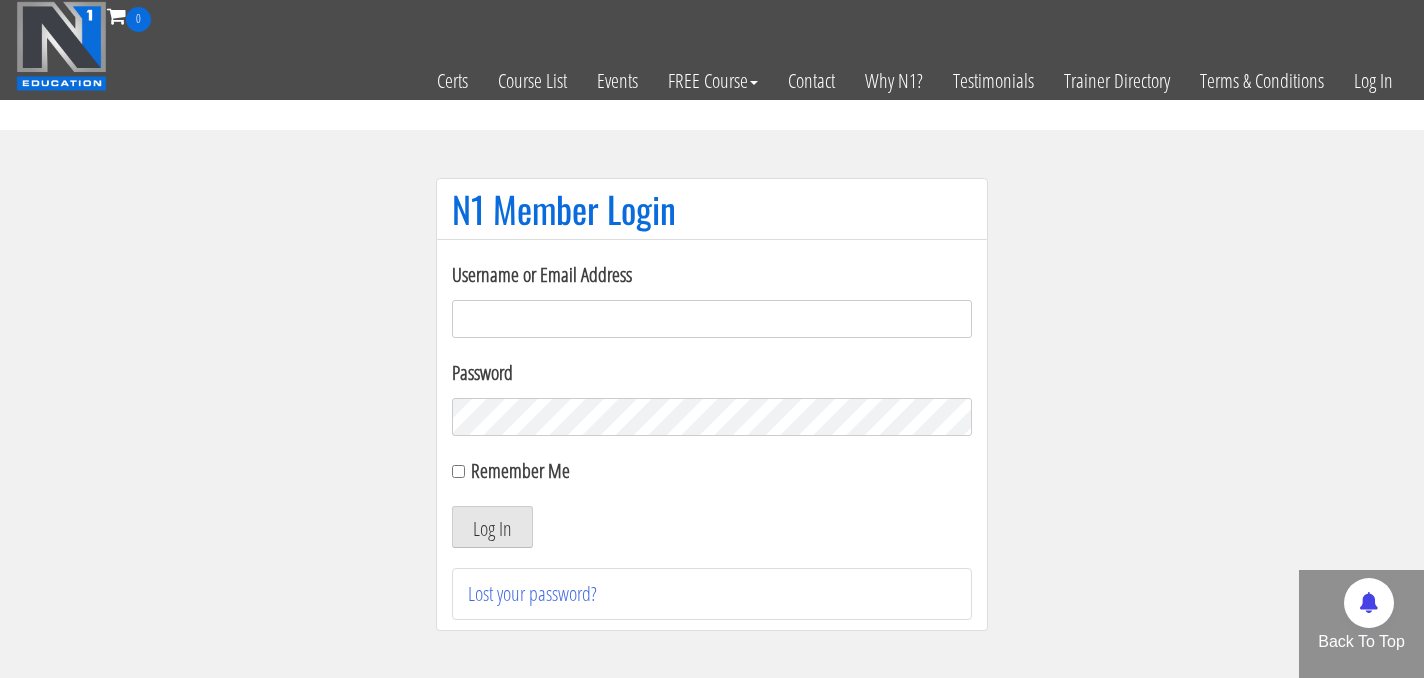 scroll, scrollTop: 0, scrollLeft: 0, axis: both 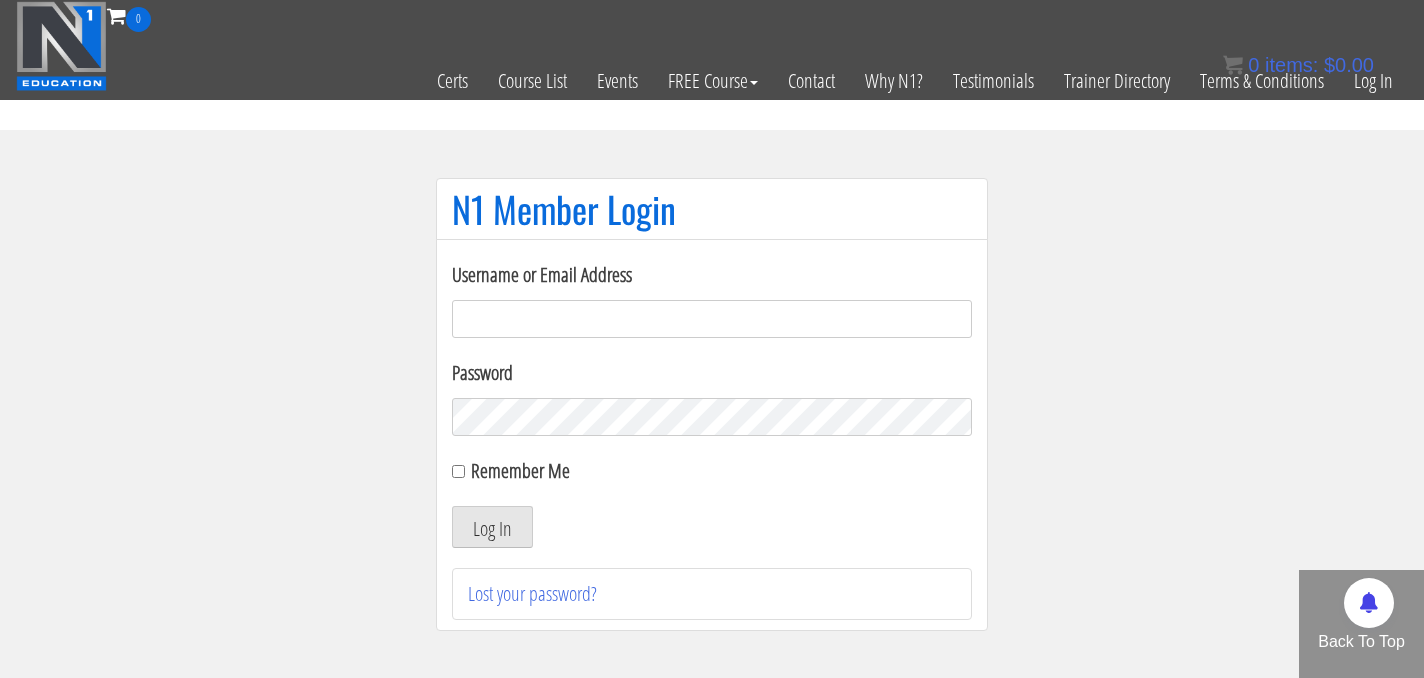 type on "[USERNAME]@[DOMAIN]" 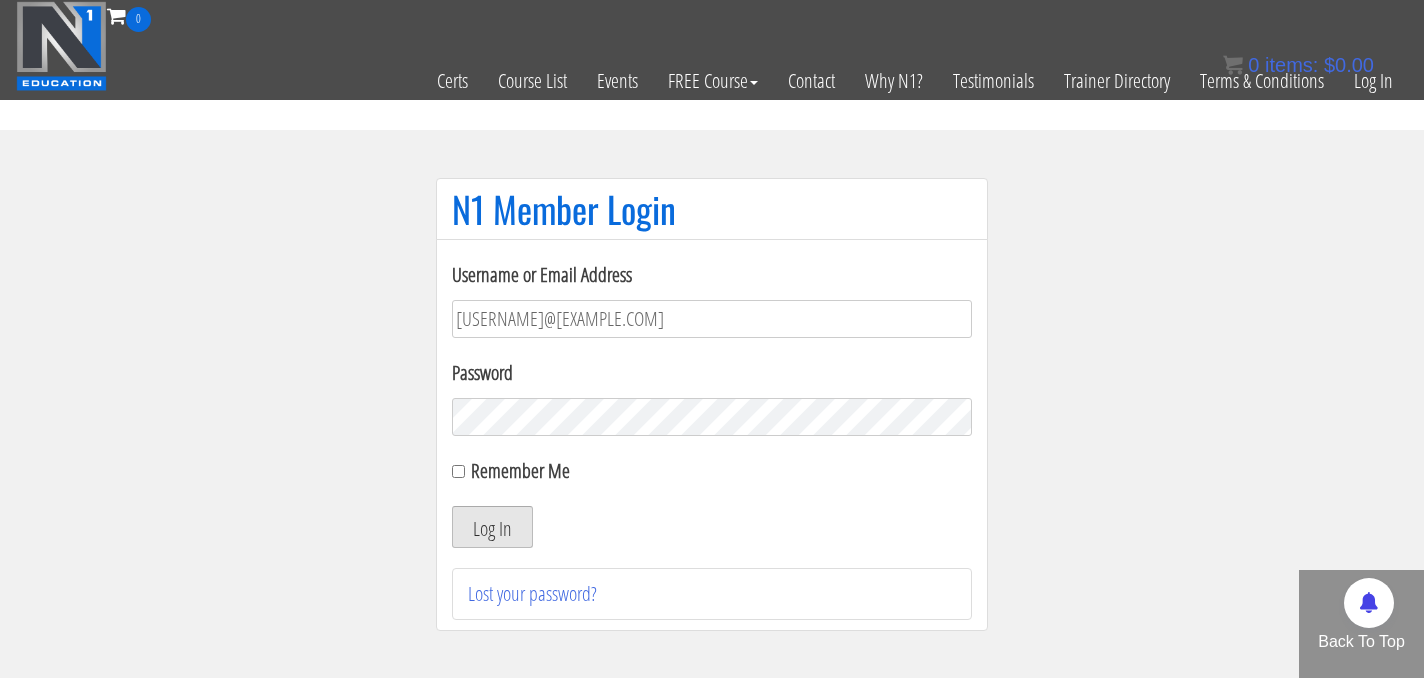click on "Log In" at bounding box center [492, 527] 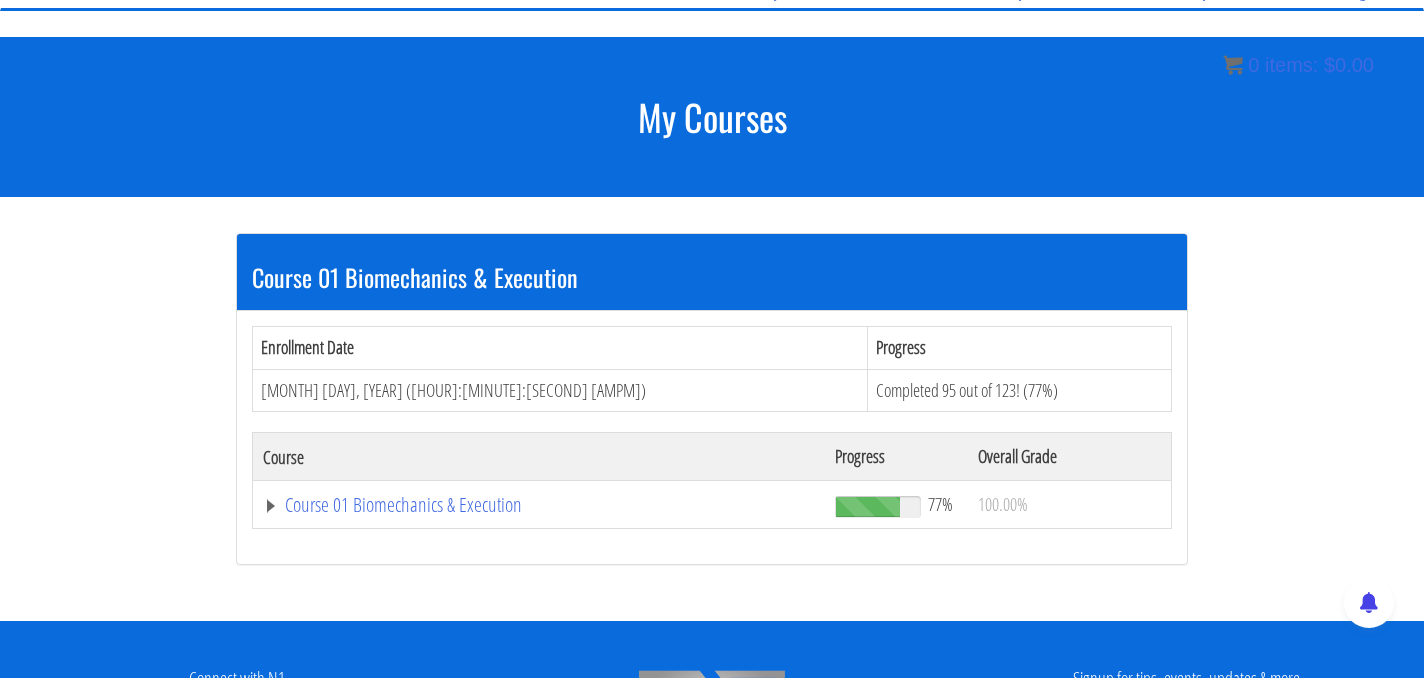 scroll, scrollTop: 191, scrollLeft: 0, axis: vertical 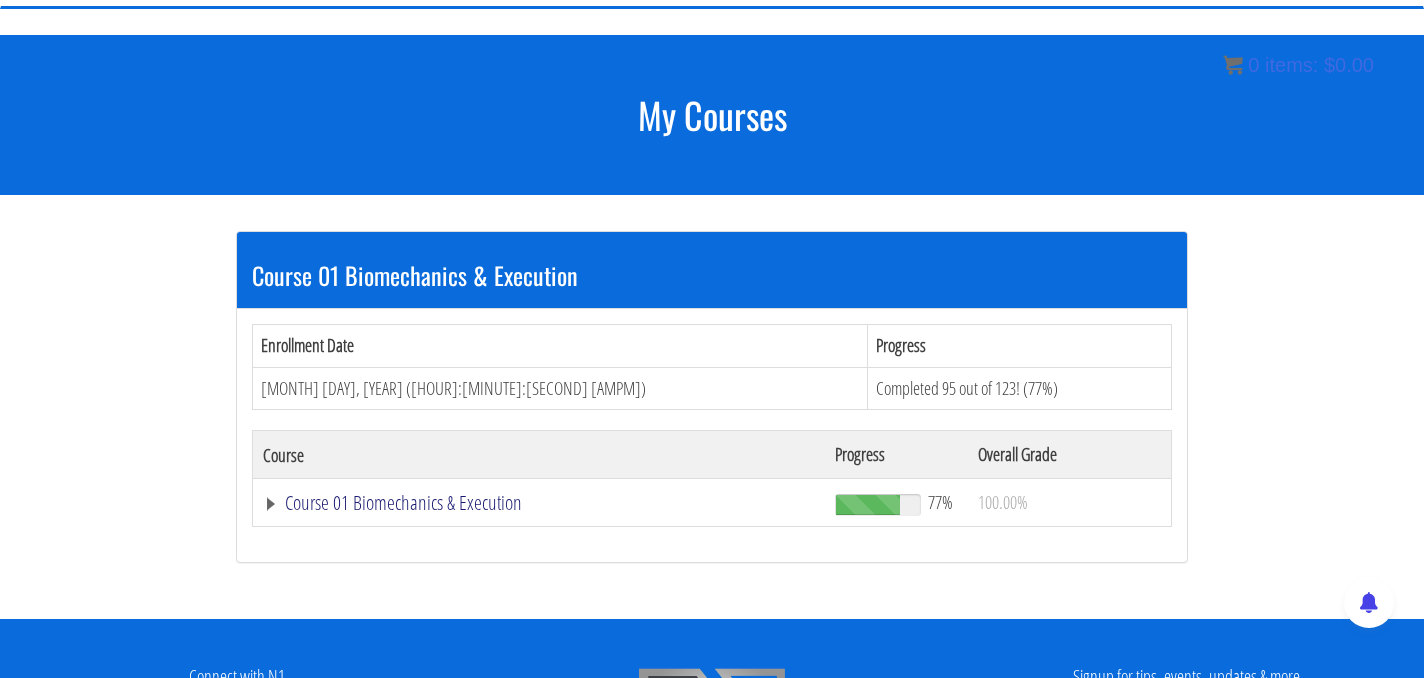 click on "Course 01 Biomechanics & Execution" at bounding box center (539, 503) 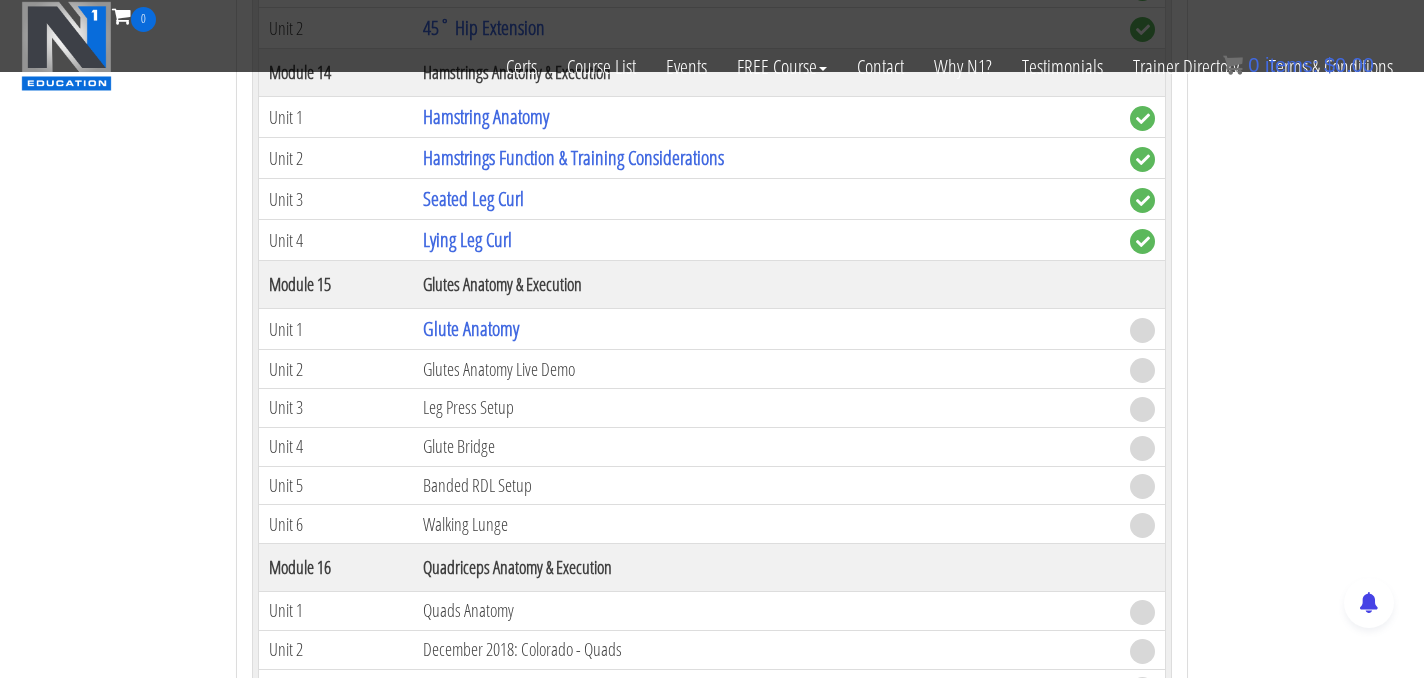 scroll, scrollTop: 4869, scrollLeft: 0, axis: vertical 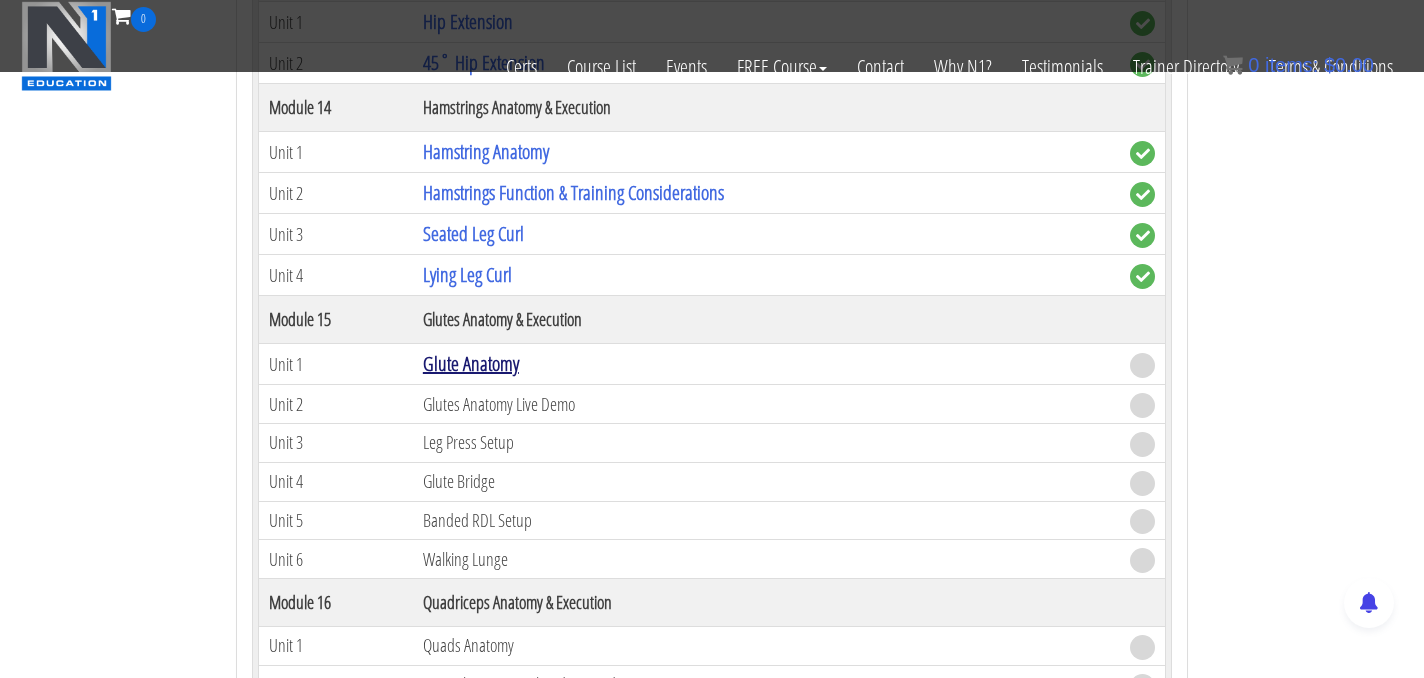 click on "Glute Anatomy" at bounding box center [471, 363] 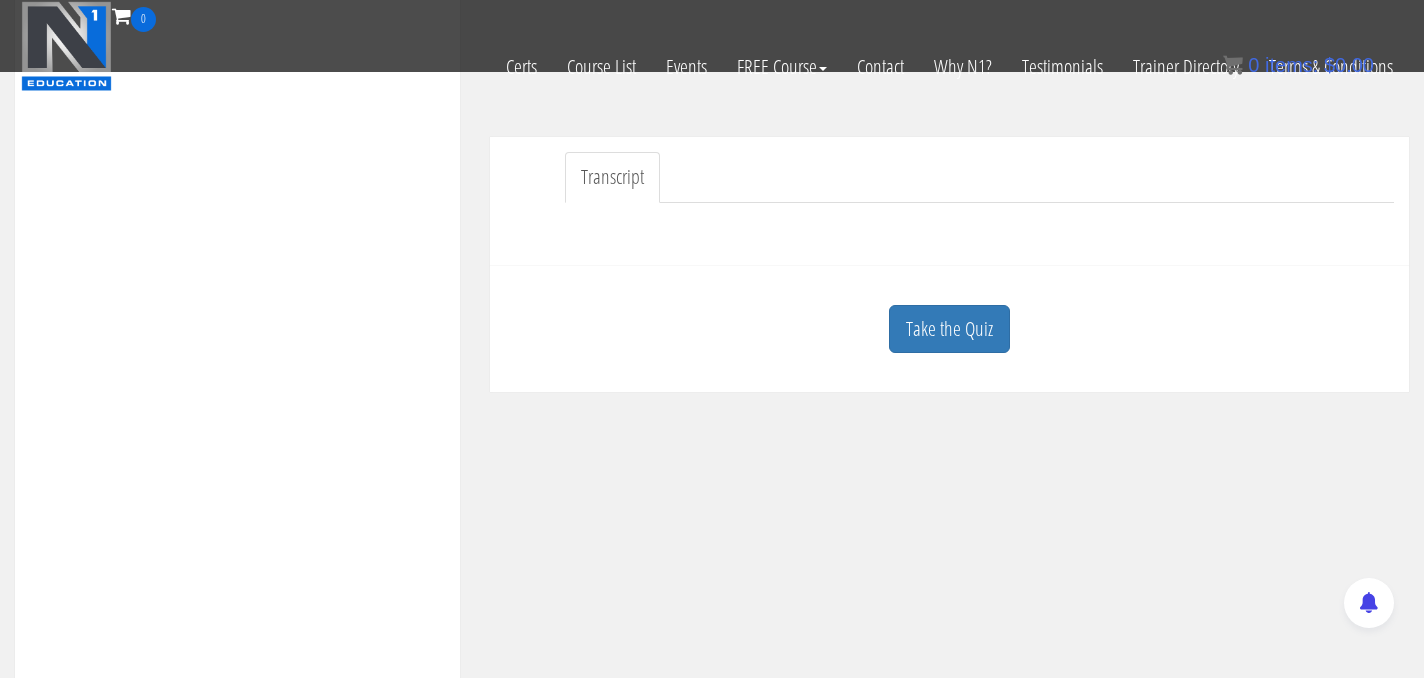 scroll, scrollTop: 501, scrollLeft: 0, axis: vertical 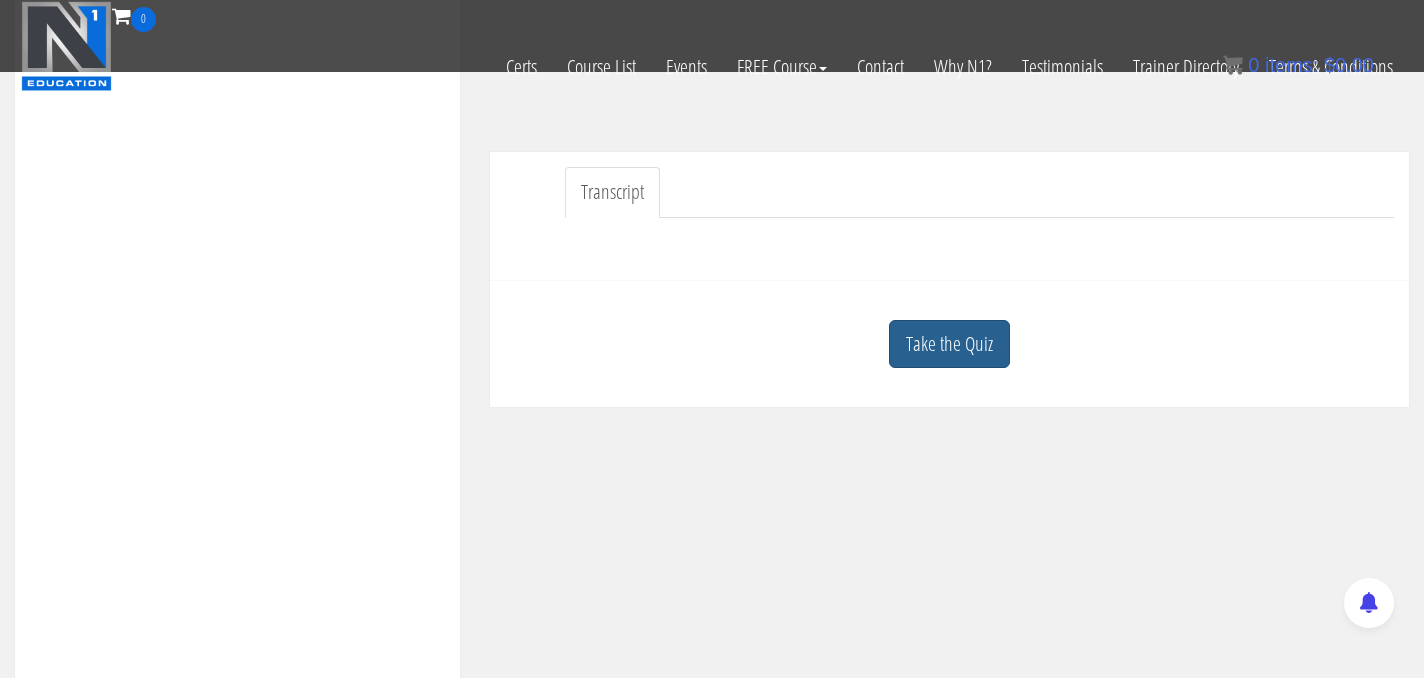 click on "Take the Quiz" at bounding box center [949, 344] 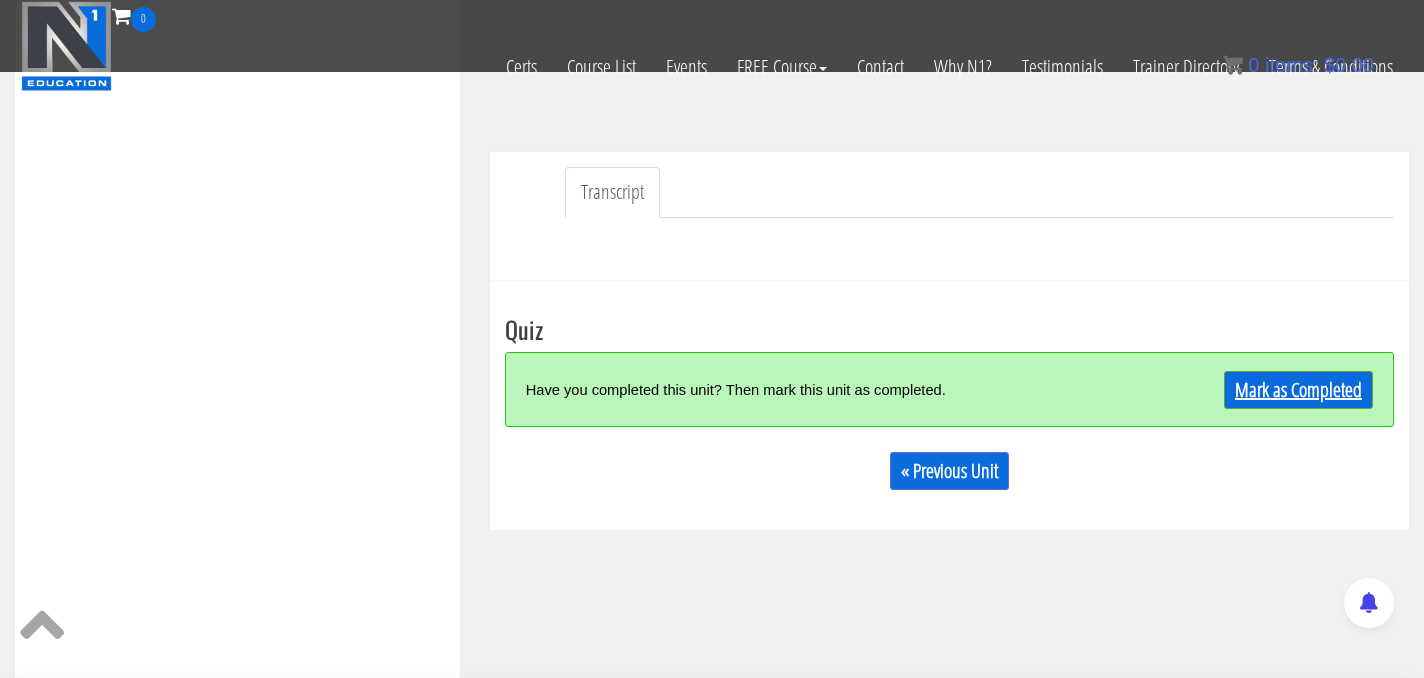 click on "Mark as Completed" at bounding box center (1298, 390) 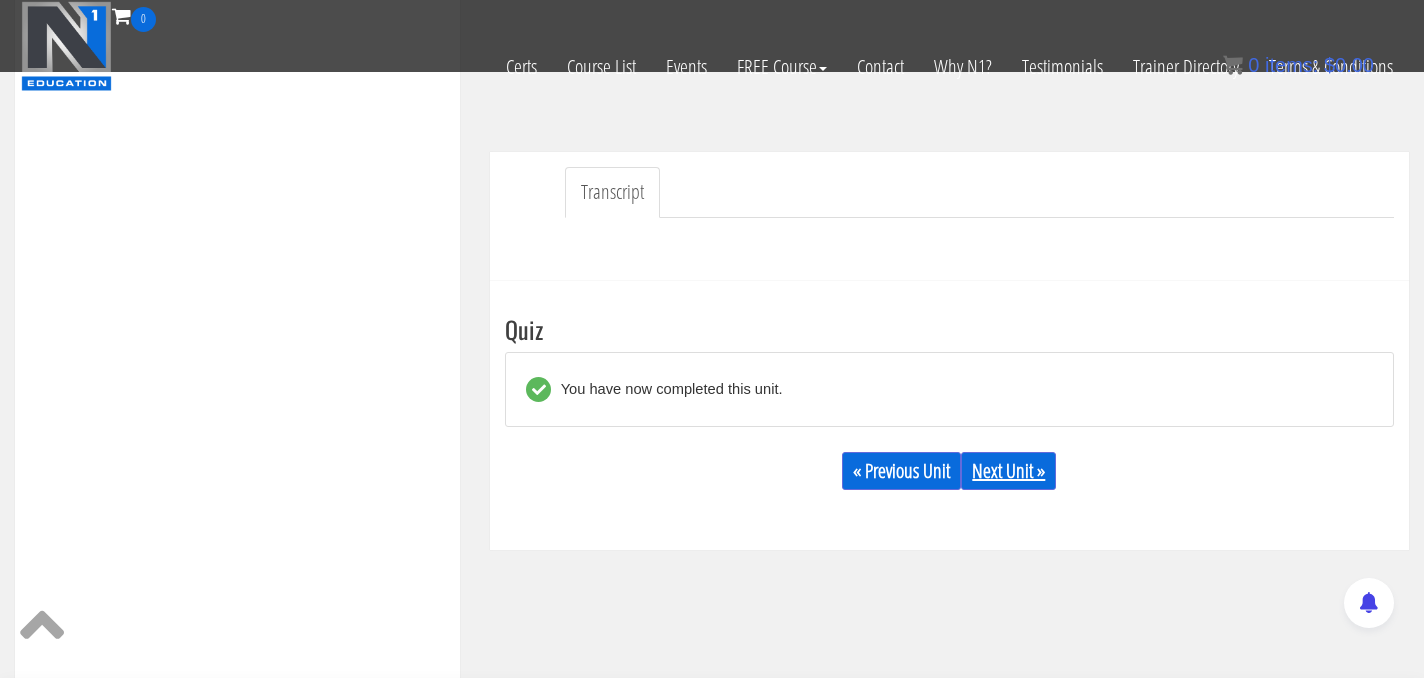 click on "Next Unit »" at bounding box center [1008, 471] 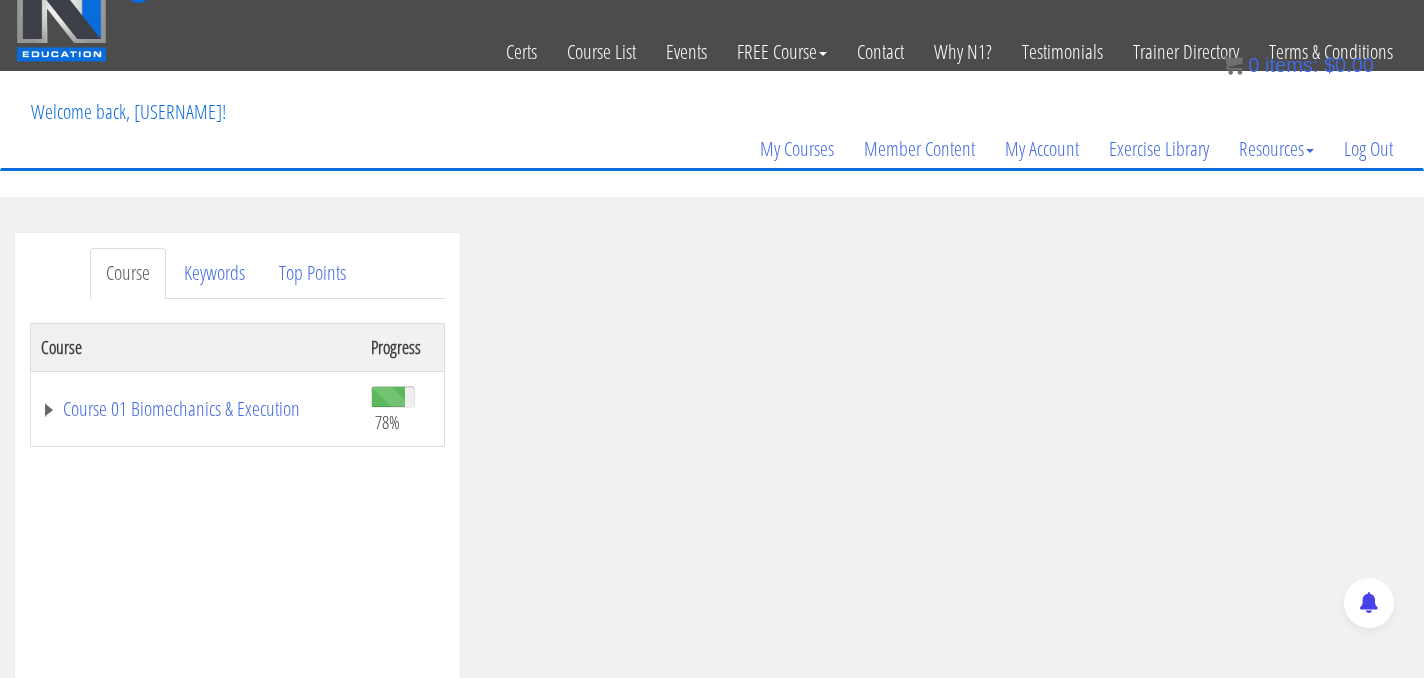 scroll, scrollTop: 27, scrollLeft: 0, axis: vertical 